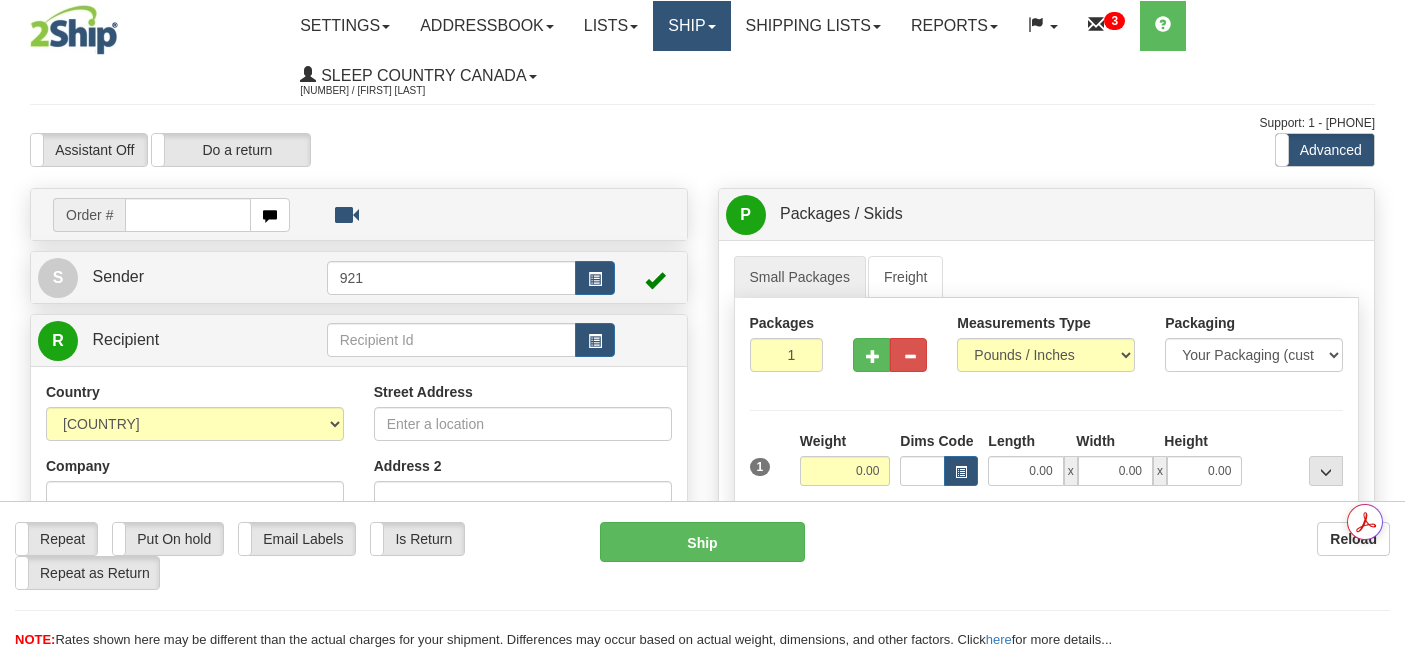 scroll, scrollTop: 0, scrollLeft: 0, axis: both 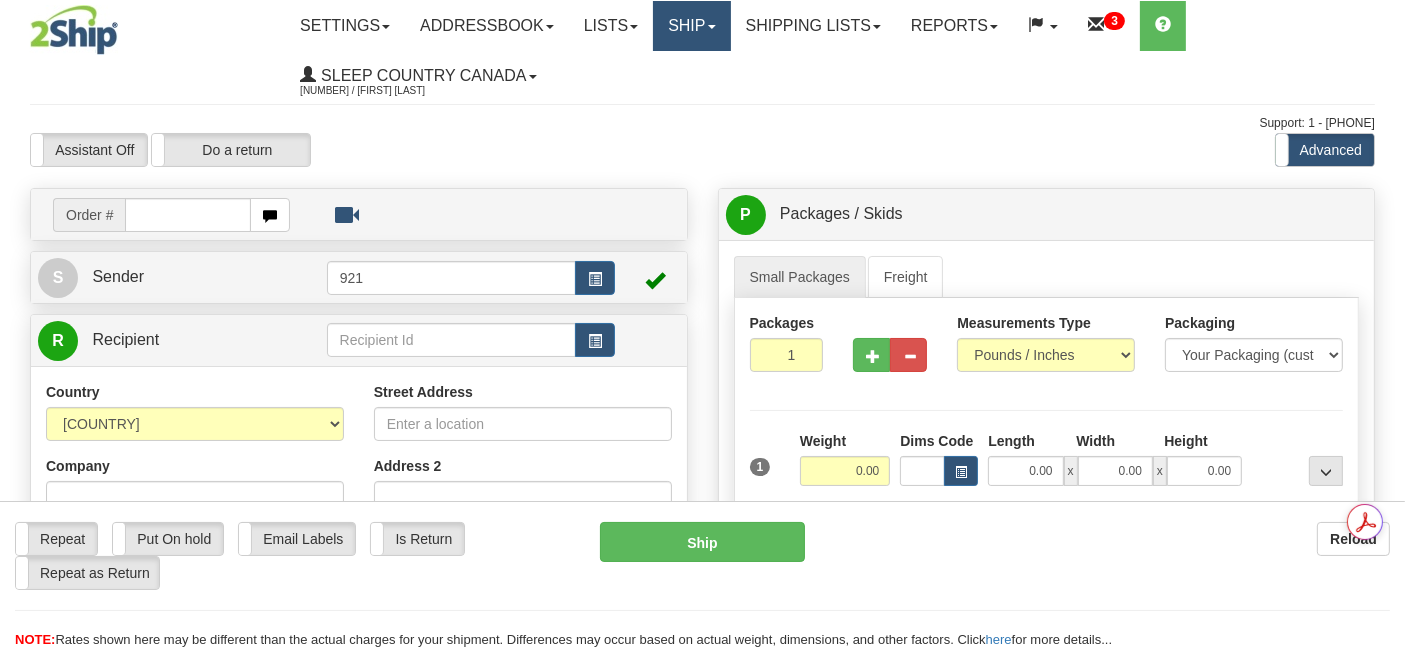click on "Ship" at bounding box center (345, 26) 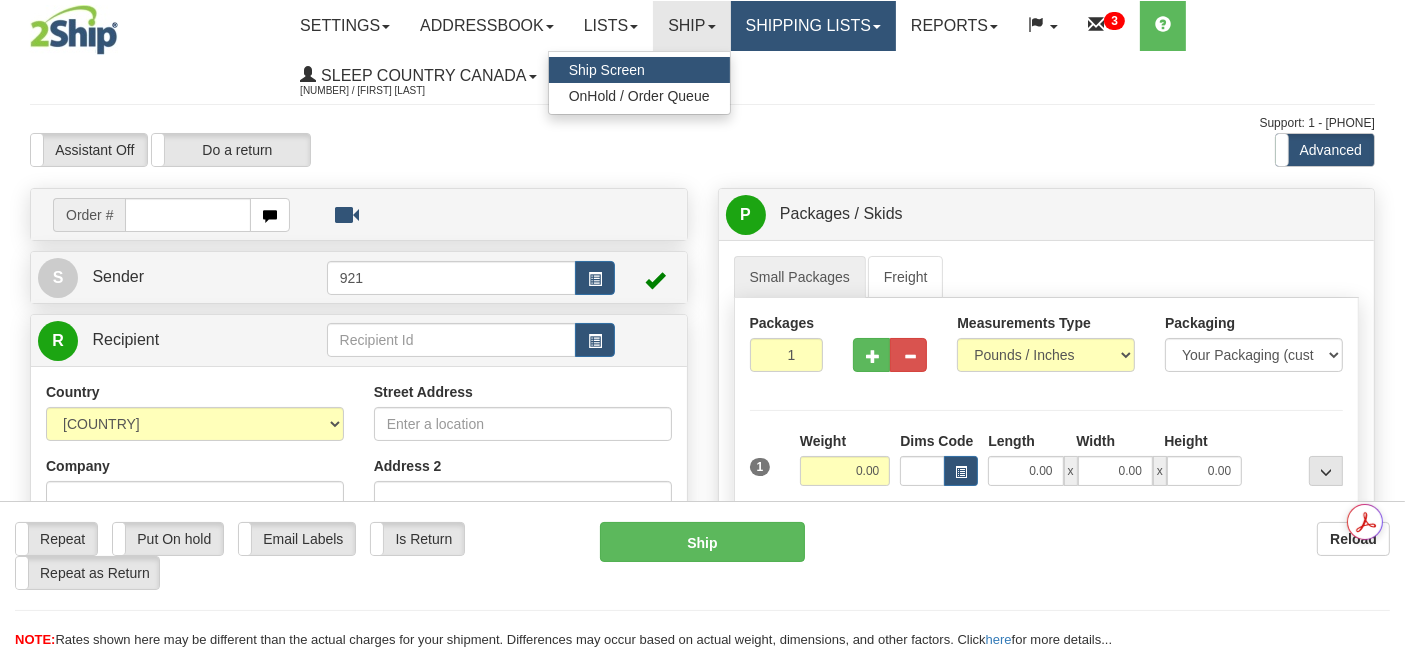 click on "Shipping lists" at bounding box center [345, 26] 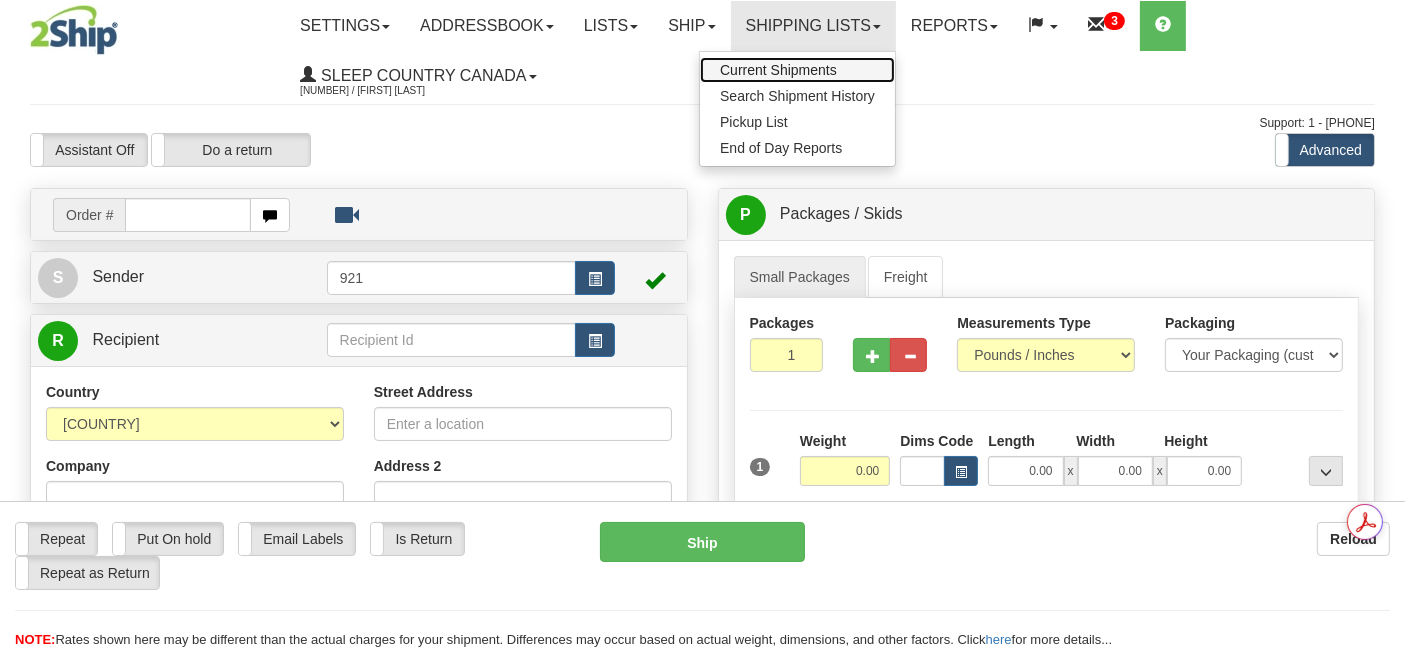 click on "Current Shipments" at bounding box center (778, 70) 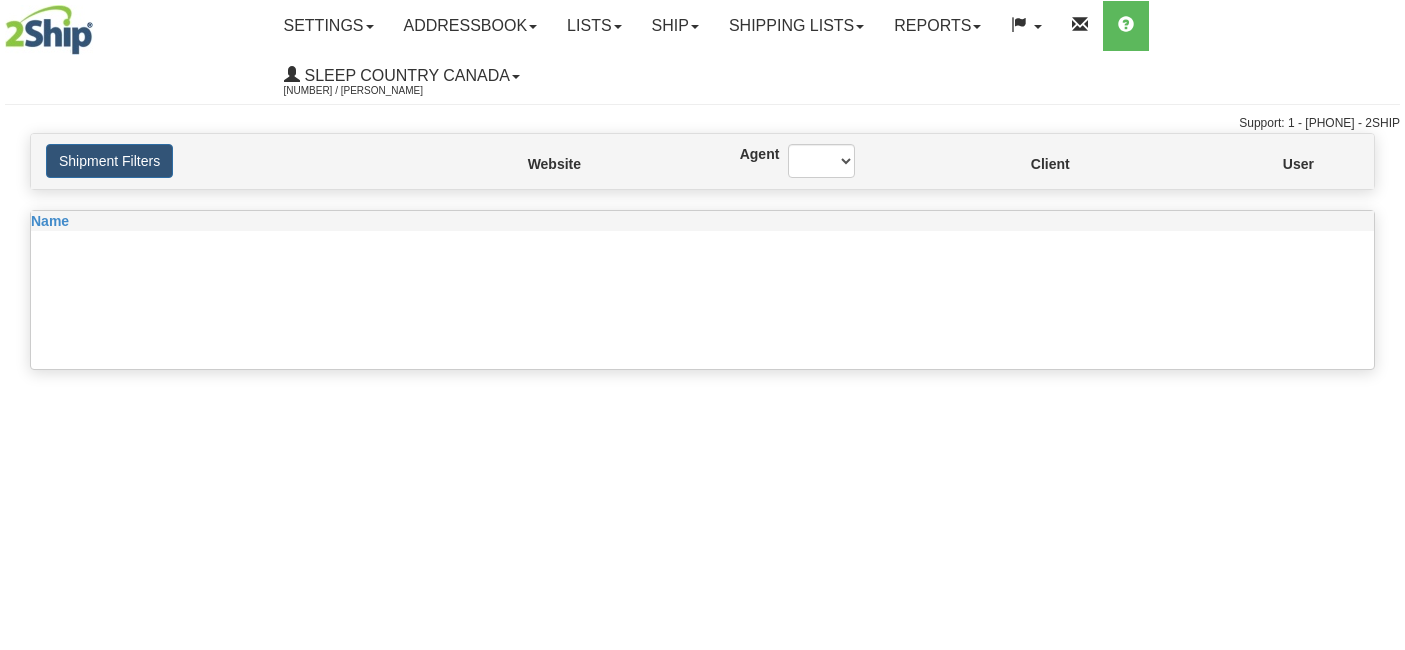 scroll, scrollTop: 0, scrollLeft: 0, axis: both 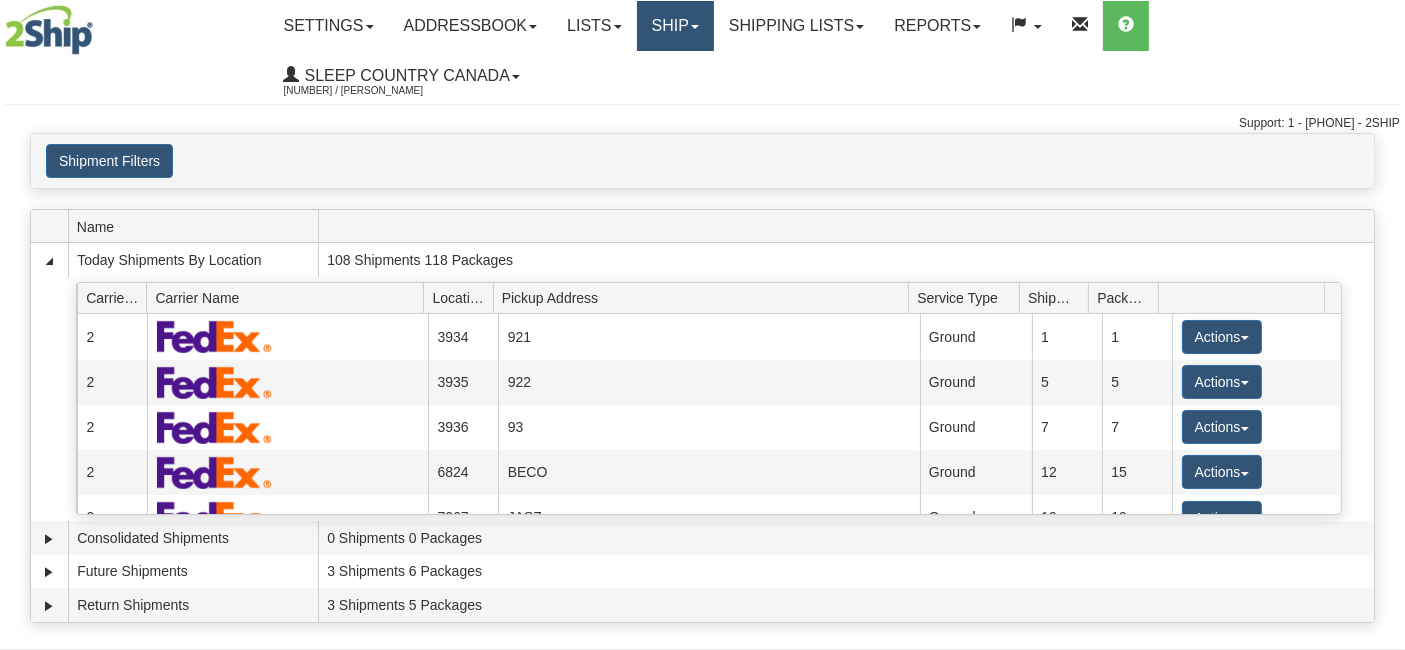 click on "Ship" at bounding box center (329, 26) 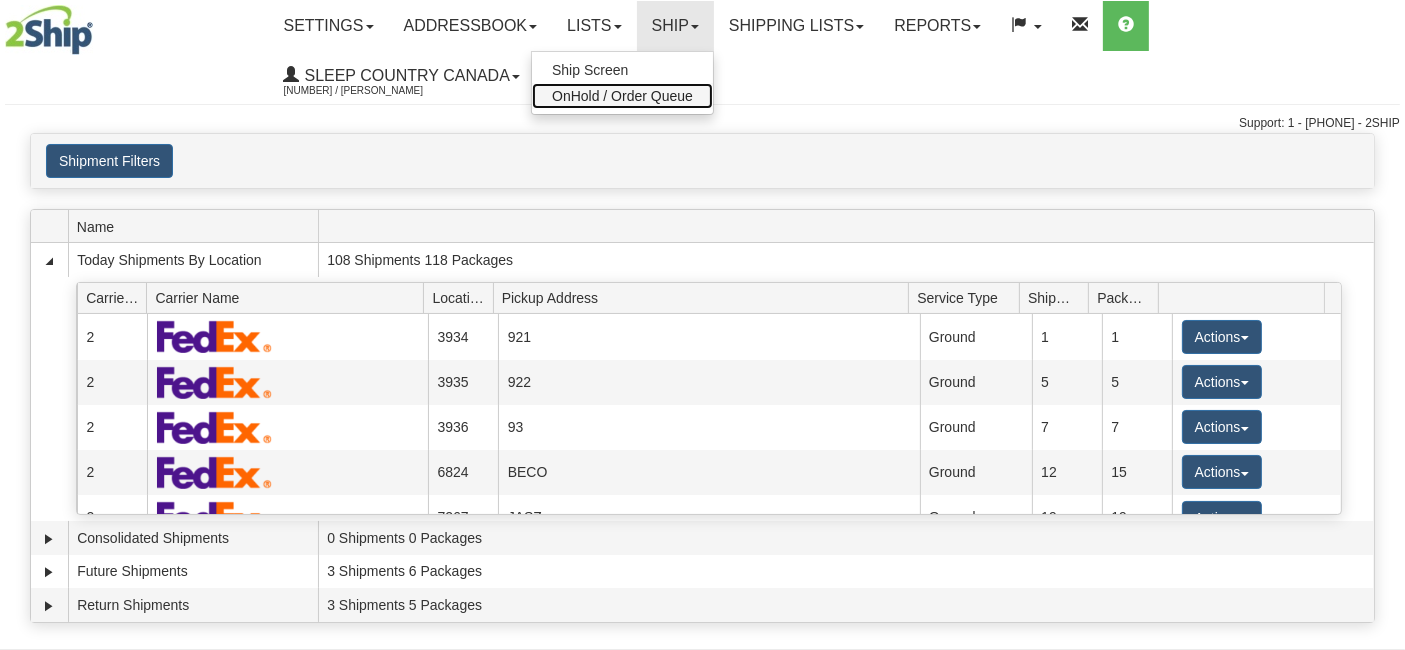 click on "OnHold / Order Queue" at bounding box center [622, 96] 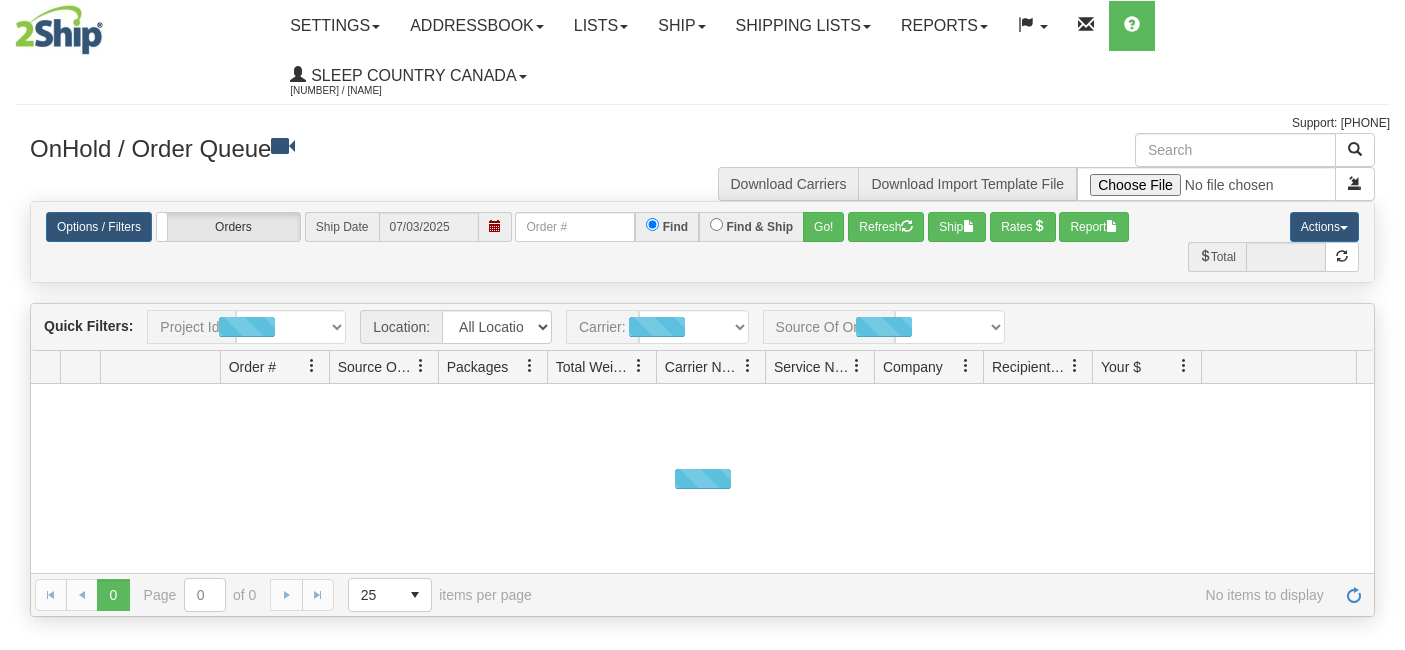 scroll, scrollTop: 0, scrollLeft: 0, axis: both 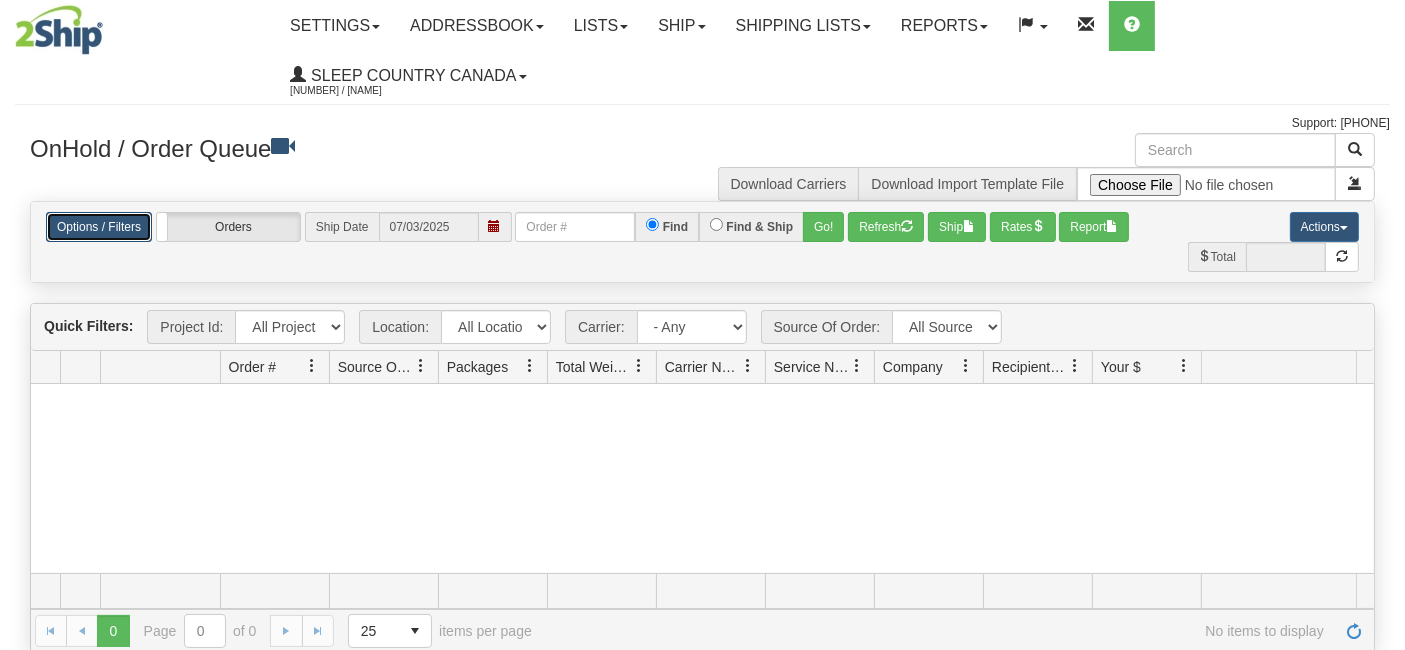 click on "Options / Filters" at bounding box center (99, 227) 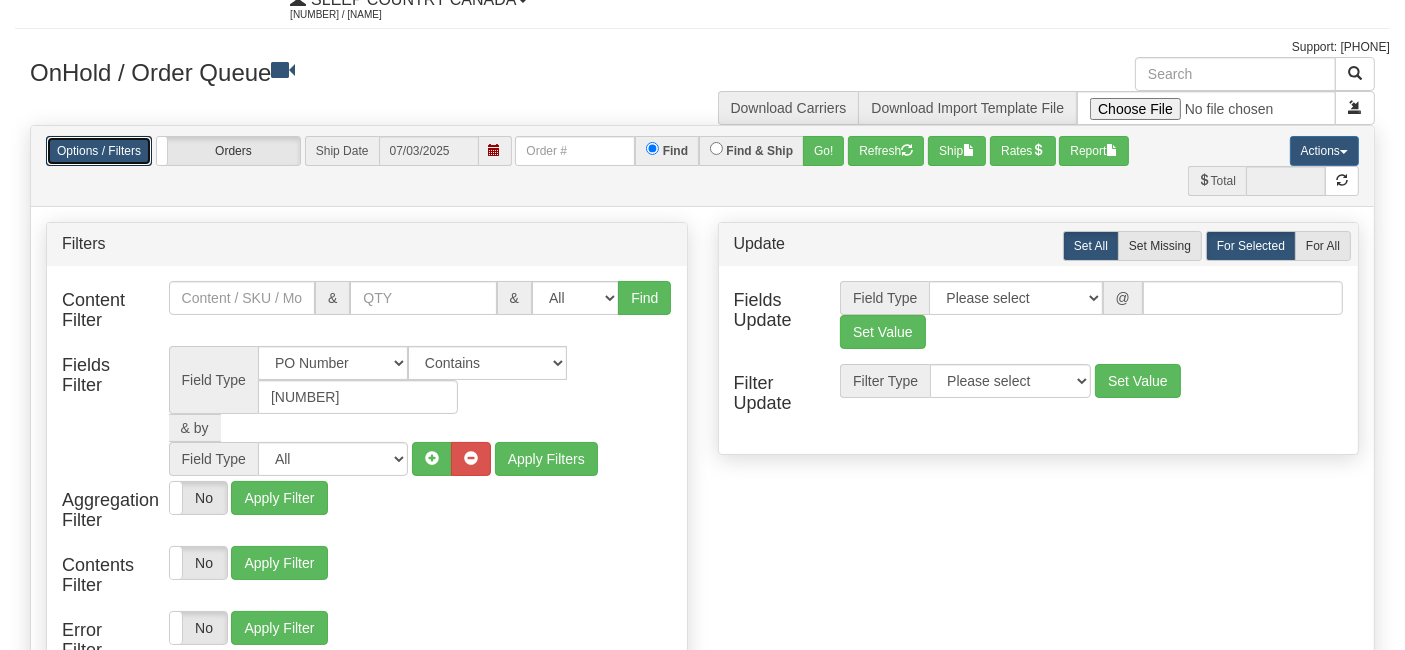 scroll, scrollTop: 111, scrollLeft: 0, axis: vertical 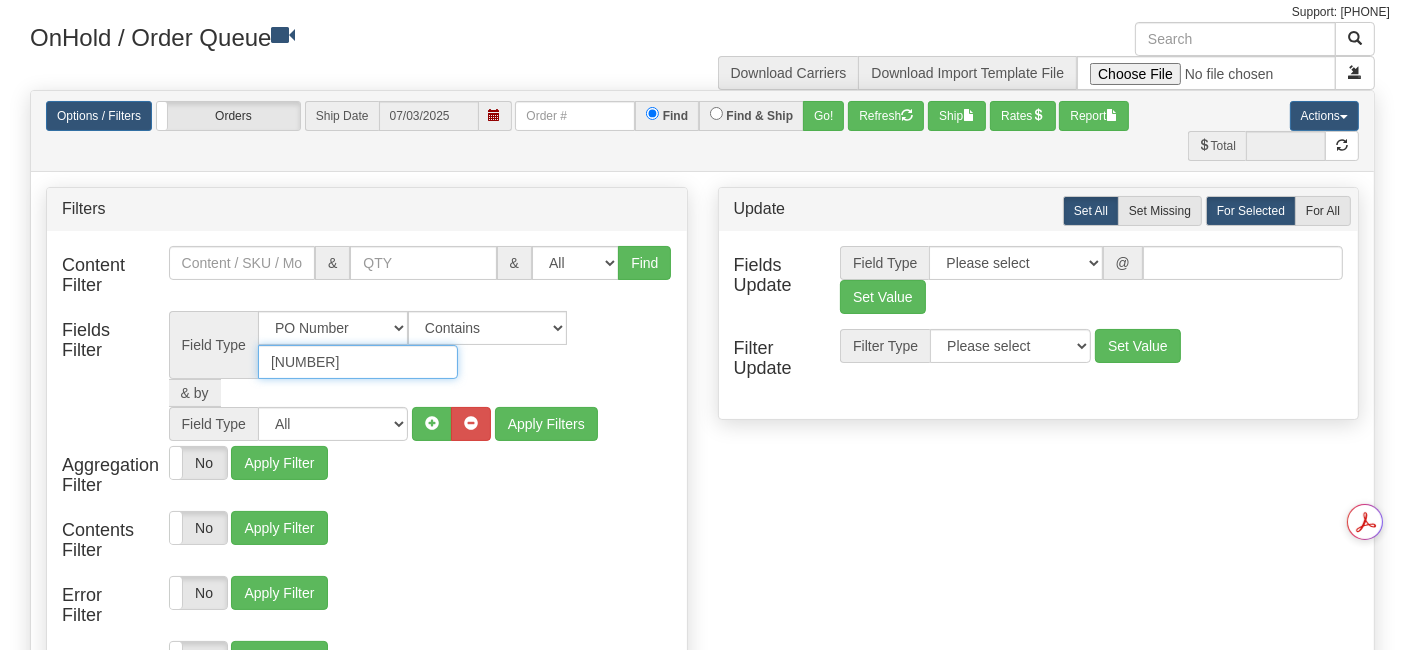 drag, startPoint x: 350, startPoint y: 353, endPoint x: 175, endPoint y: 353, distance: 175 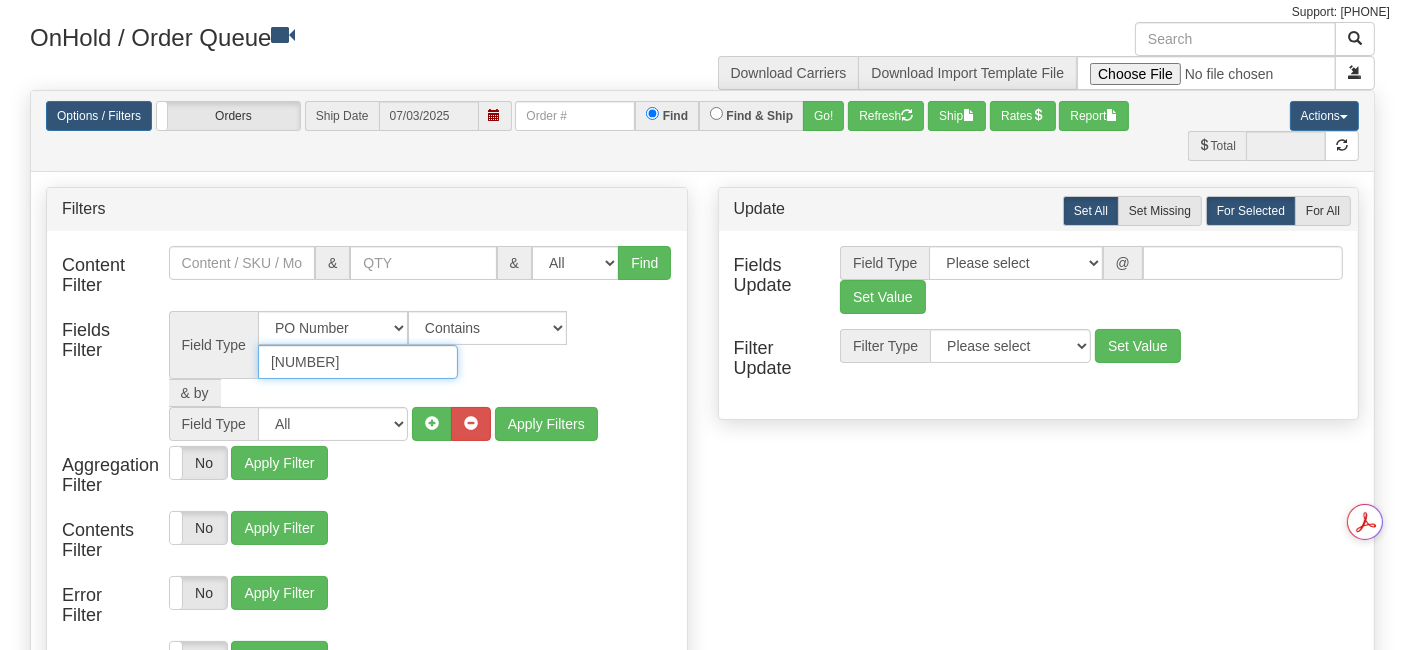 click on "[FIELD TYPE]
All
Contact Person
Company
Country
Country & State/Province
City
Zip / Postal
Street Address
Address 2
Address 3
Email
Tel #
Contact Person
Company
Country
Country & State/Province
City
Zip / Postal
Street Address
Address 2
Address 3
Email
Tel #
Residential
Packages
Weight
Measurements Type
Length
Width
Height
Packaging
Protection
Currency
Reference 1
Reference 2
PO
Packages on Skid
Class
Description
NMFC Item
NMFC Sub
Packages are Skids
Shipment Reference
PO Number
Department Code
Internal Handling
Created by User
Location
Bill To
Bill Duties & Customs To
Carrier
Service
Commodity
Dedicated Carrier/Service
Project Id
Is equal to
Is not equal to
Contains
Does not contains
[NUMBER]" at bounding box center [420, 345] 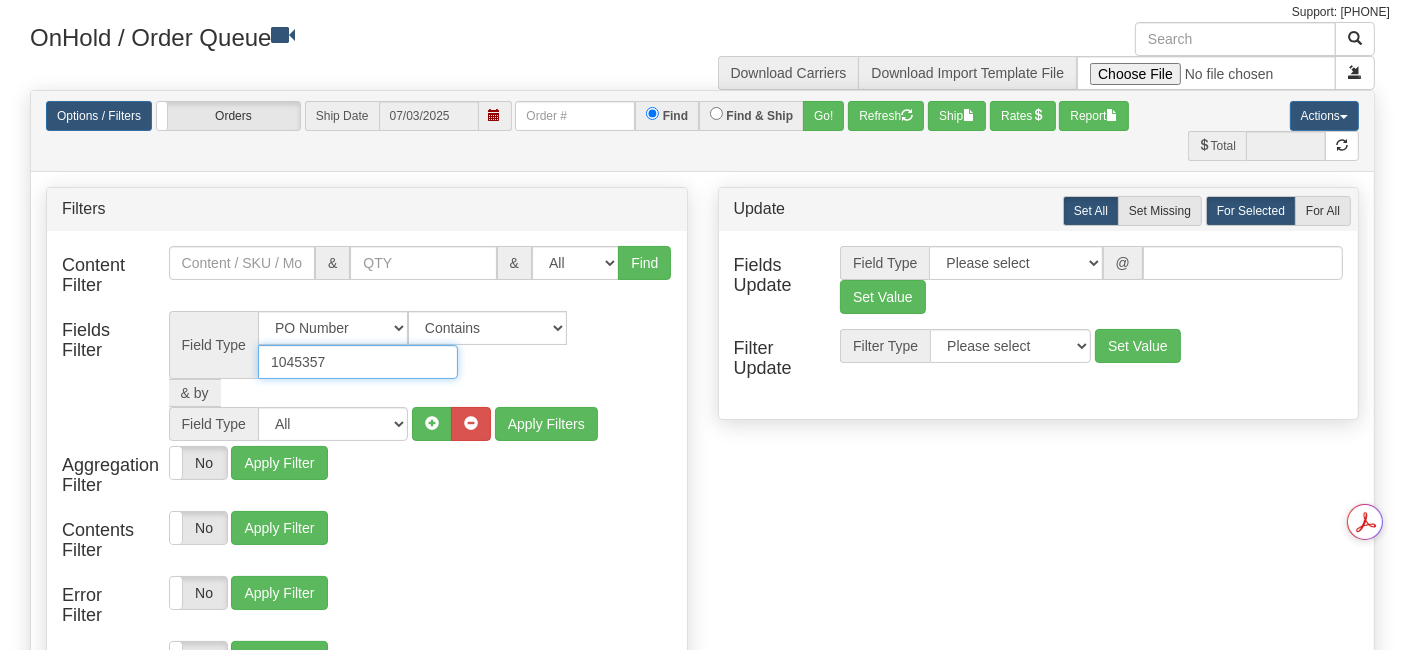type on "1045357" 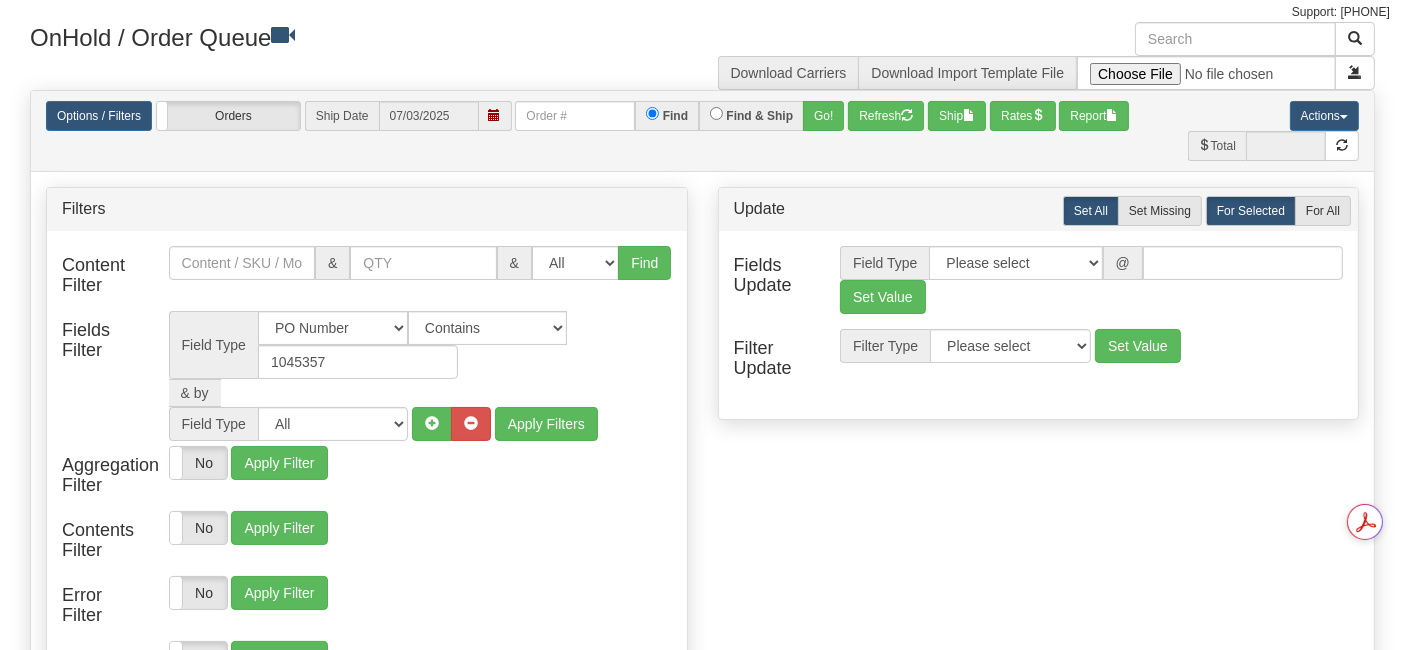click on "Content Filter
&
&
All 1 2 3 4 5 6 7 8 9 10 11 12 13" at bounding box center [367, 525] 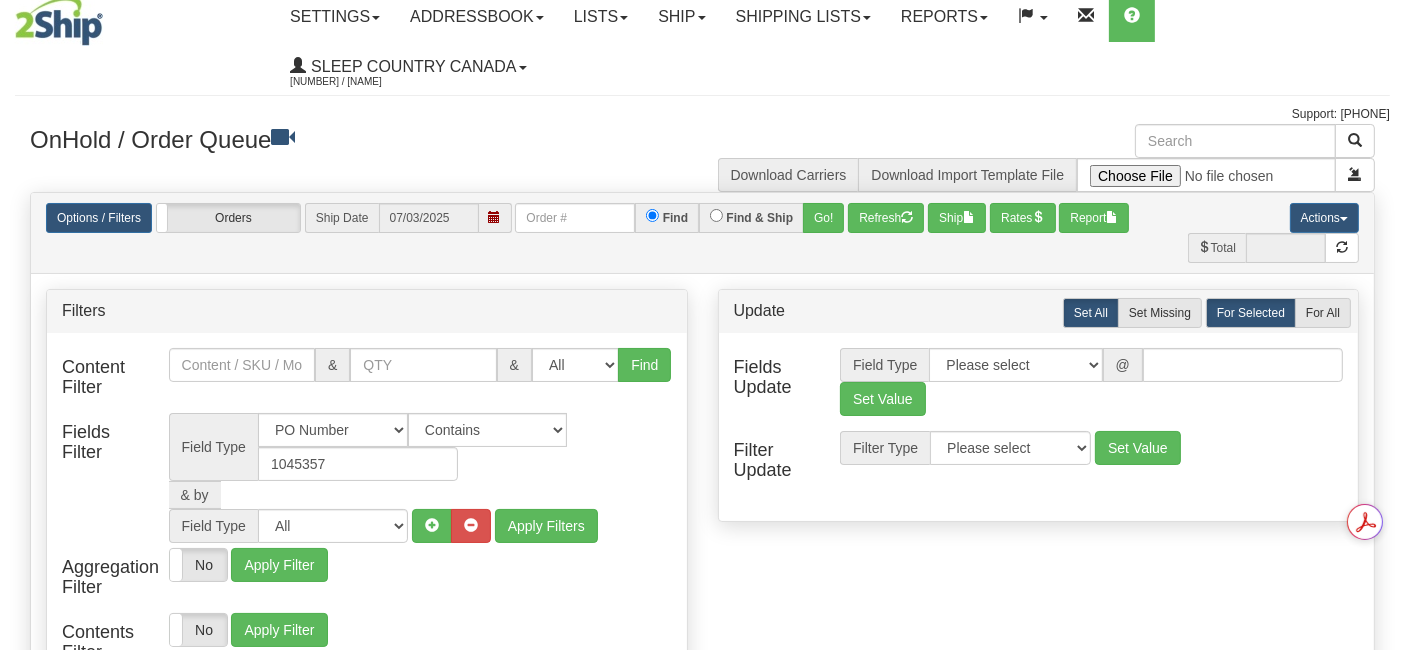 scroll, scrollTop: 0, scrollLeft: 0, axis: both 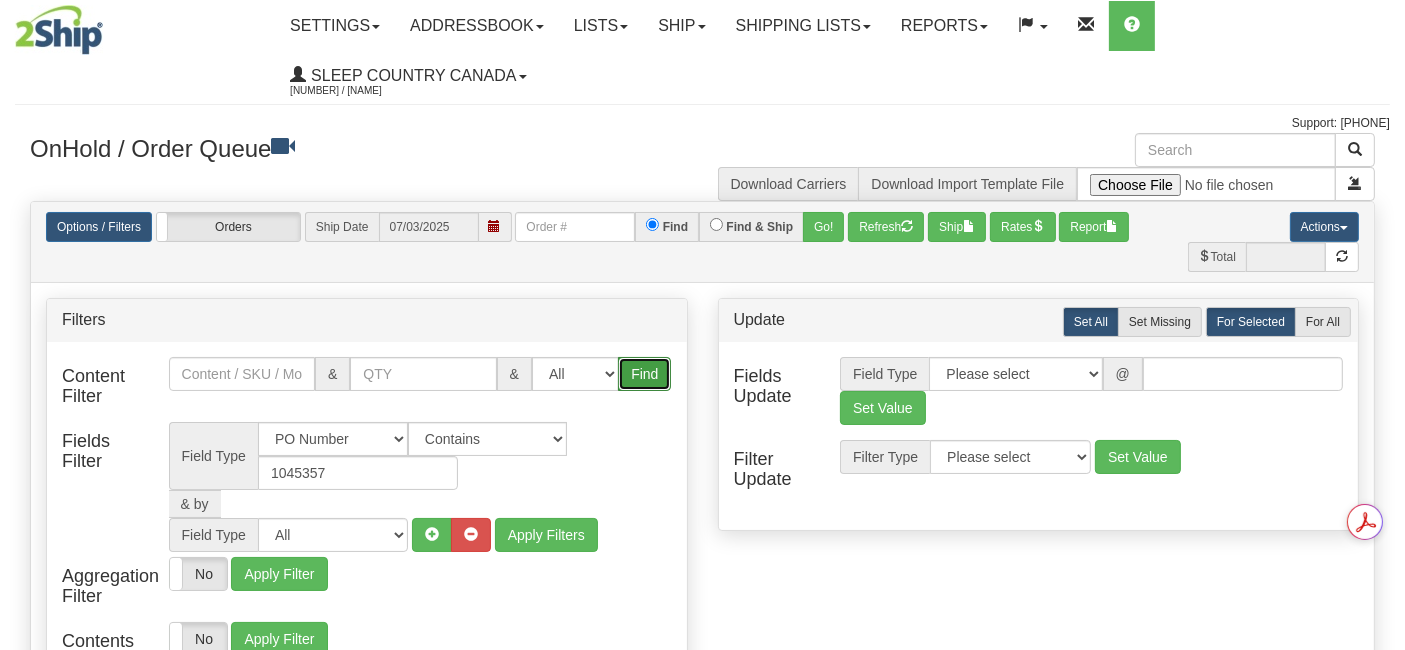 click on "Find" at bounding box center [644, 374] 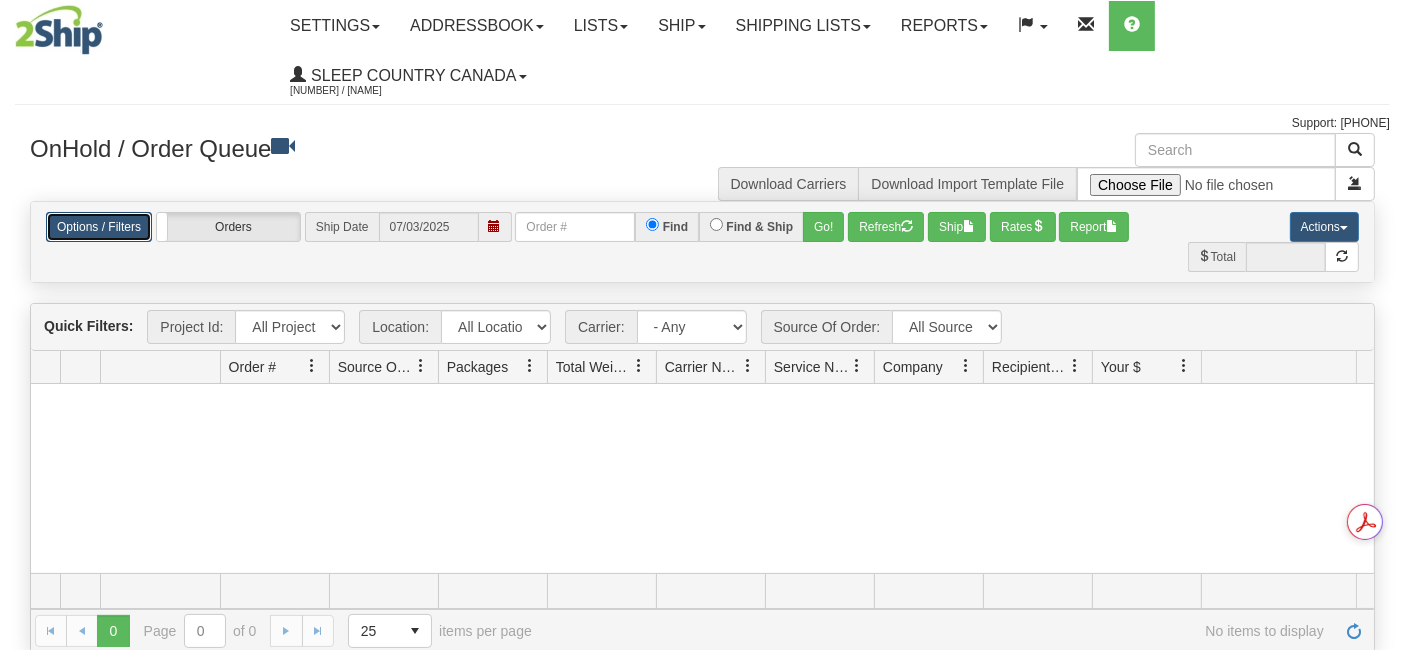 click on "Options / Filters" at bounding box center (99, 227) 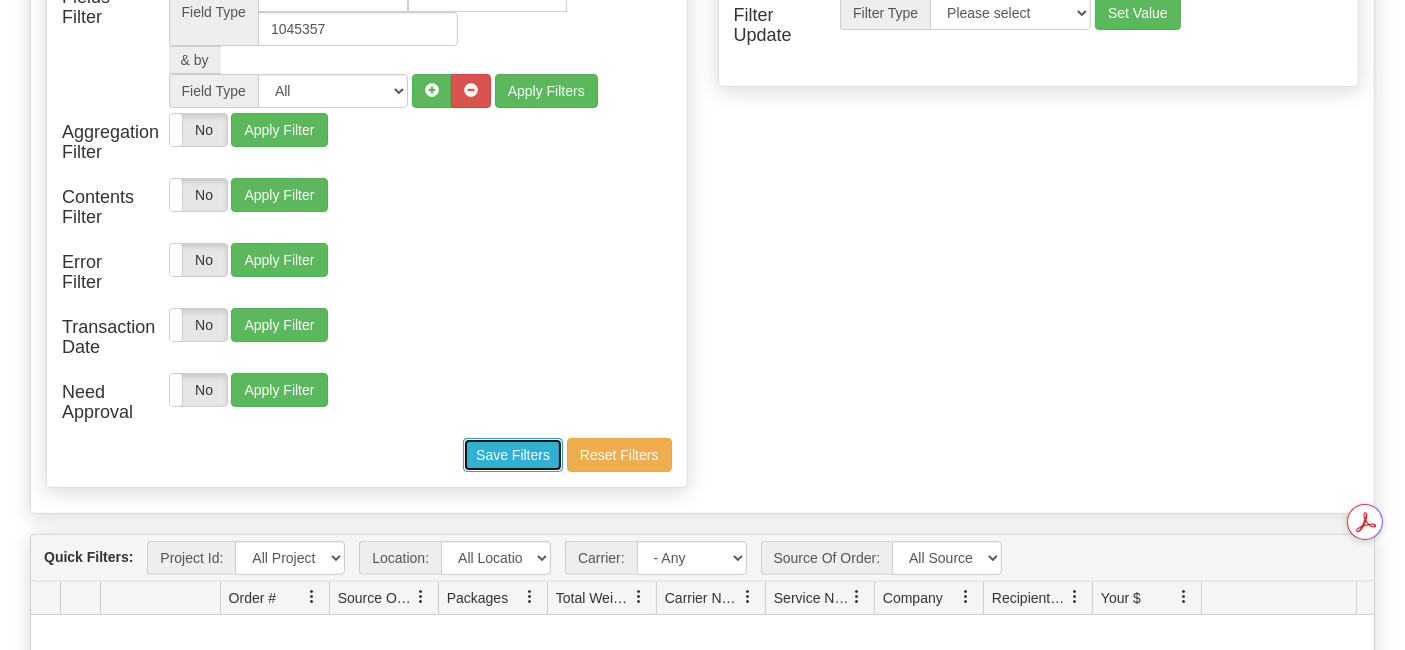 click on "Save Filters" at bounding box center (513, 455) 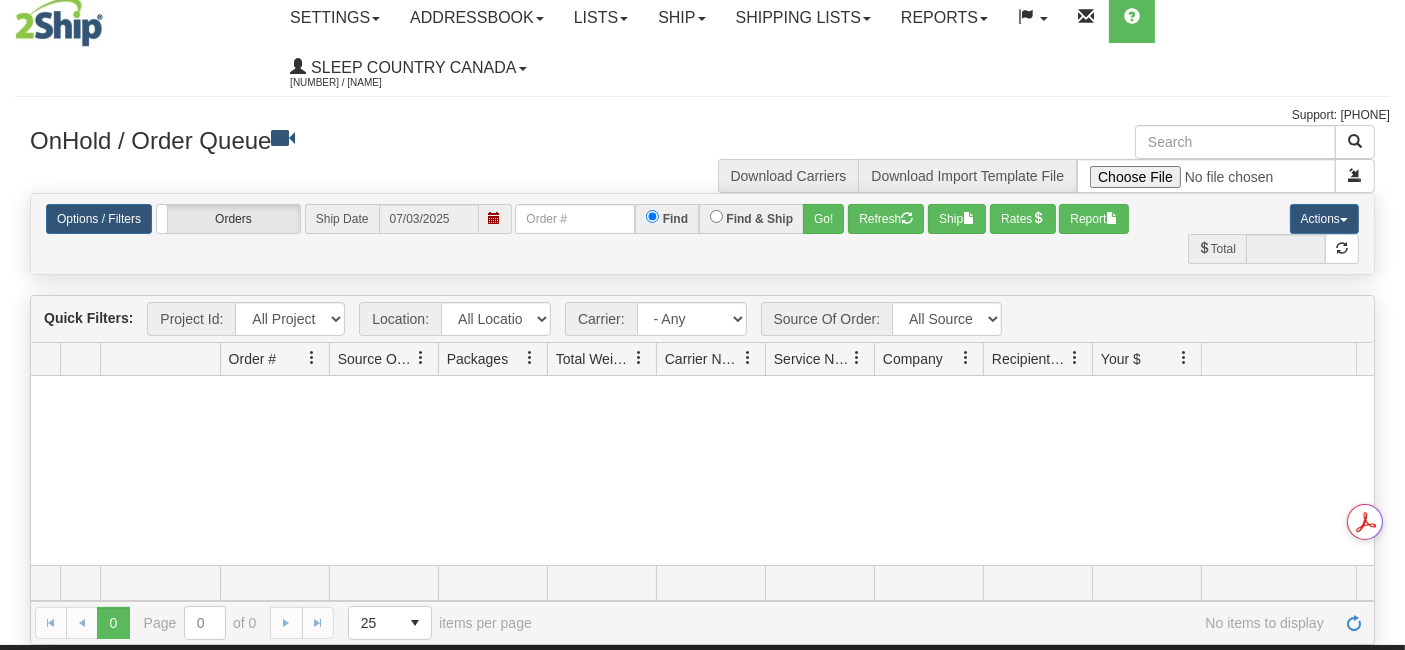 scroll, scrollTop: 0, scrollLeft: 0, axis: both 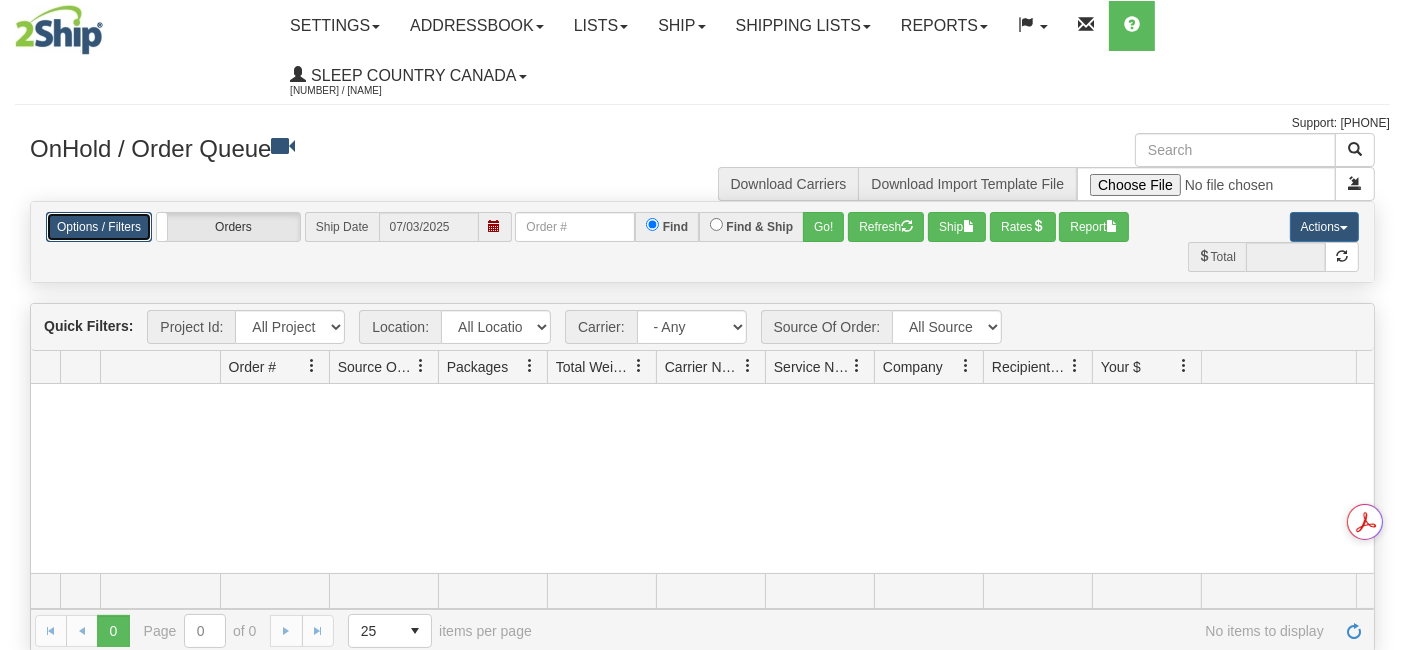 click on "Options / Filters" at bounding box center [99, 227] 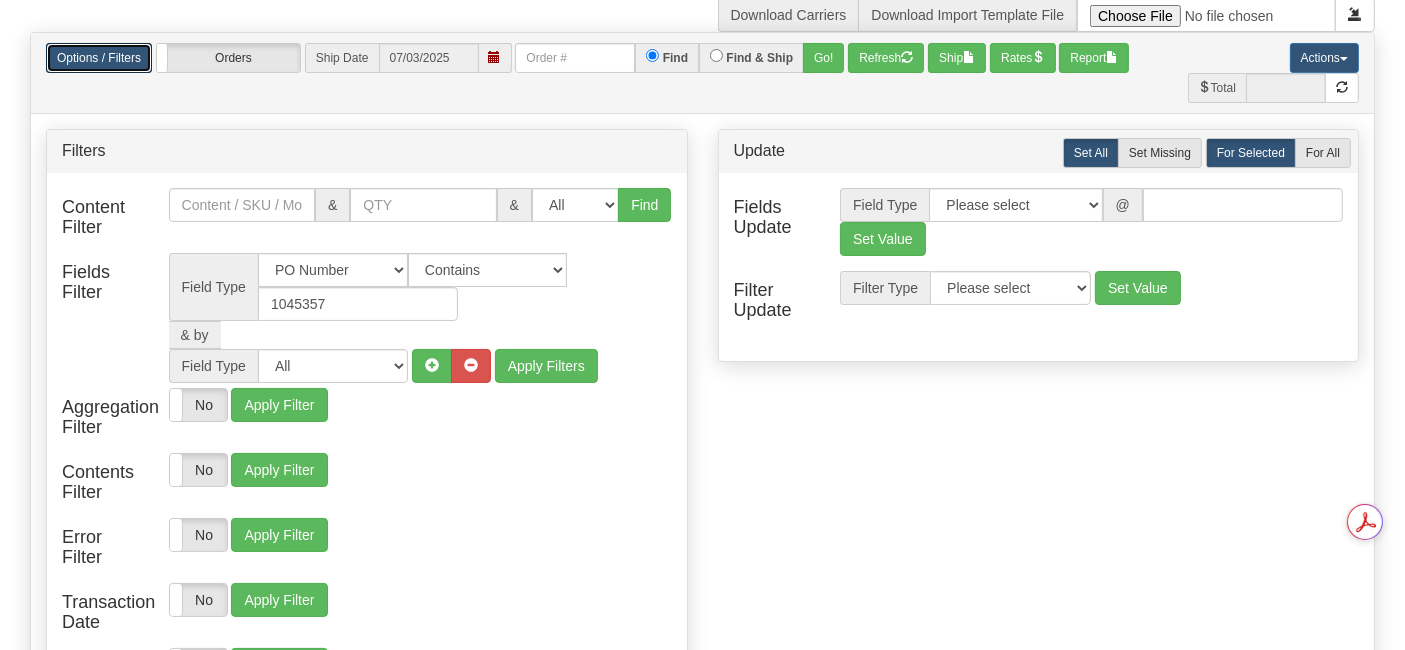 scroll, scrollTop: 222, scrollLeft: 0, axis: vertical 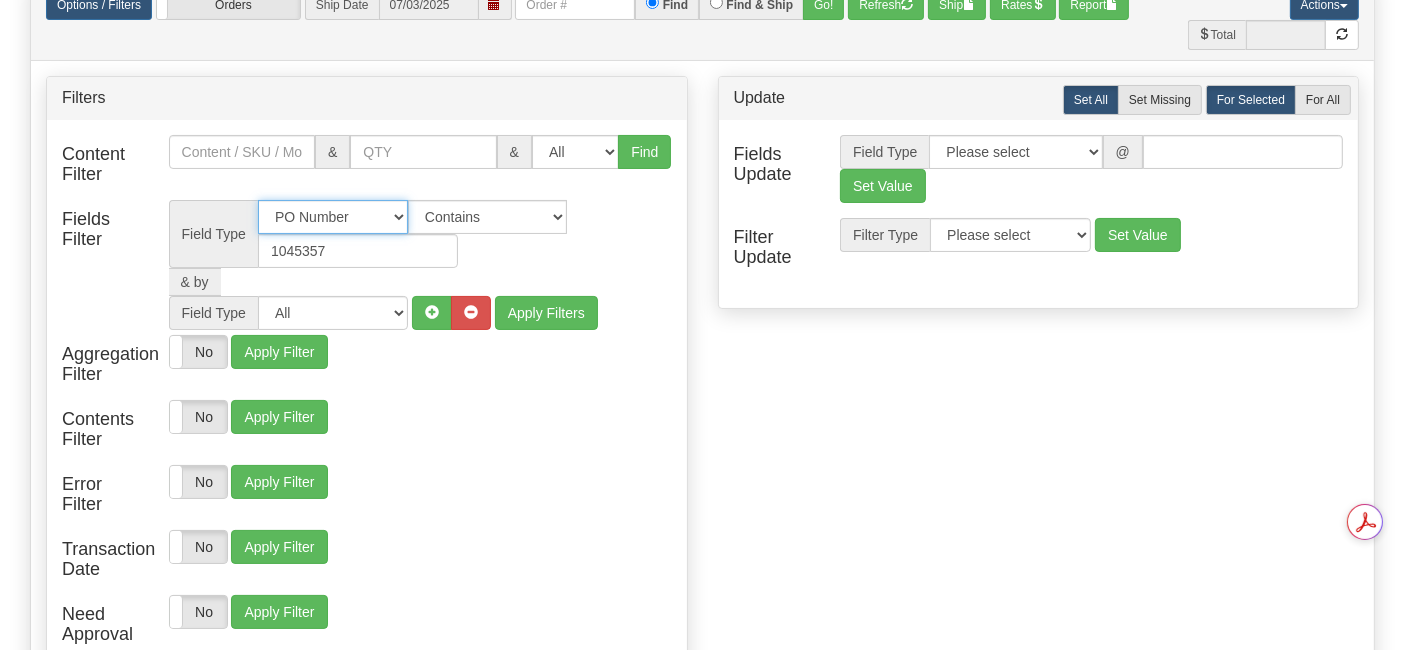 click on "[STREET_ADDRESS]" at bounding box center (333, 217) 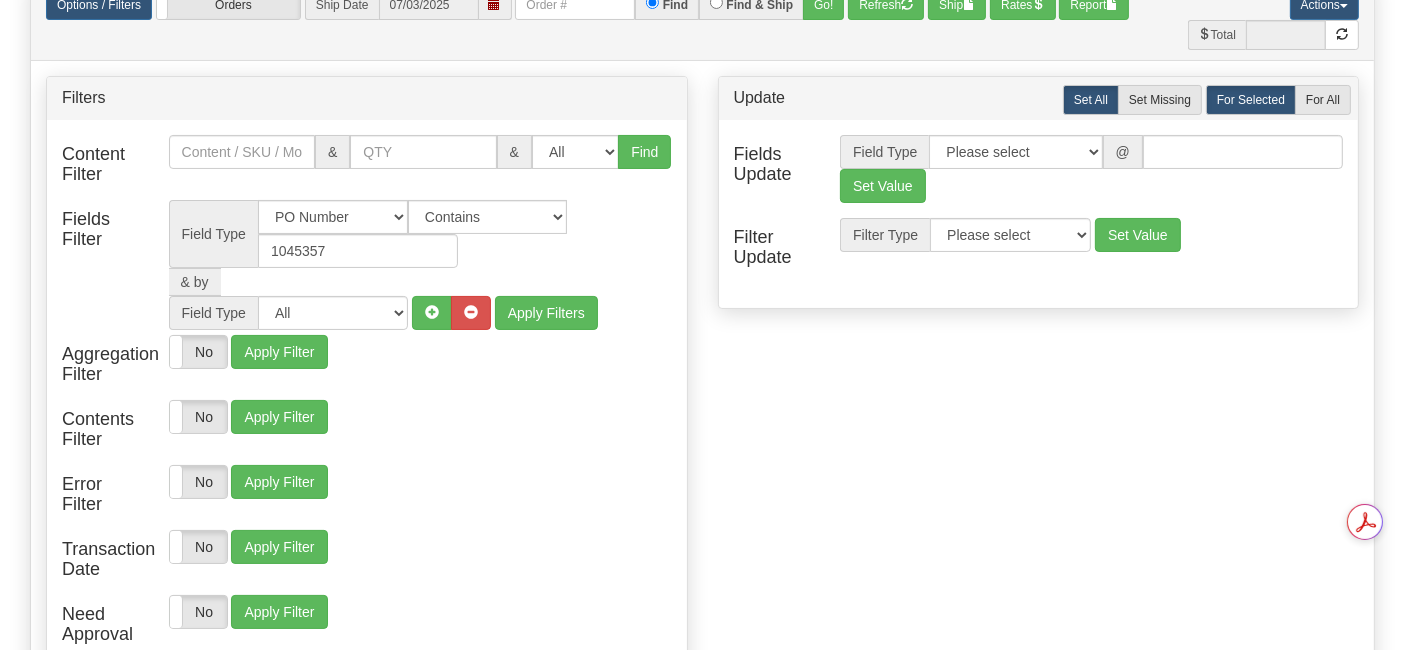 click on "Filters
Content Filter
&
All 1 2 3 4 5 6 7 8 9 10 11 12 13 14" at bounding box center [702, 398] 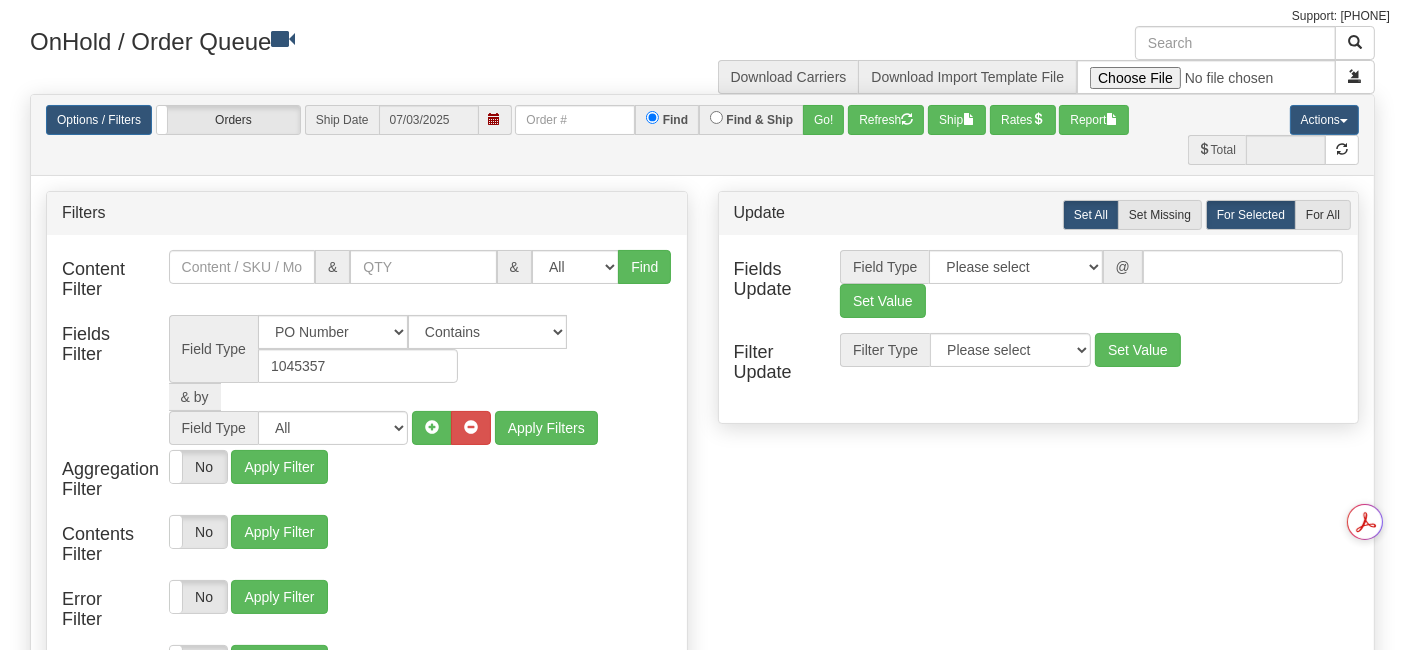 scroll, scrollTop: 0, scrollLeft: 0, axis: both 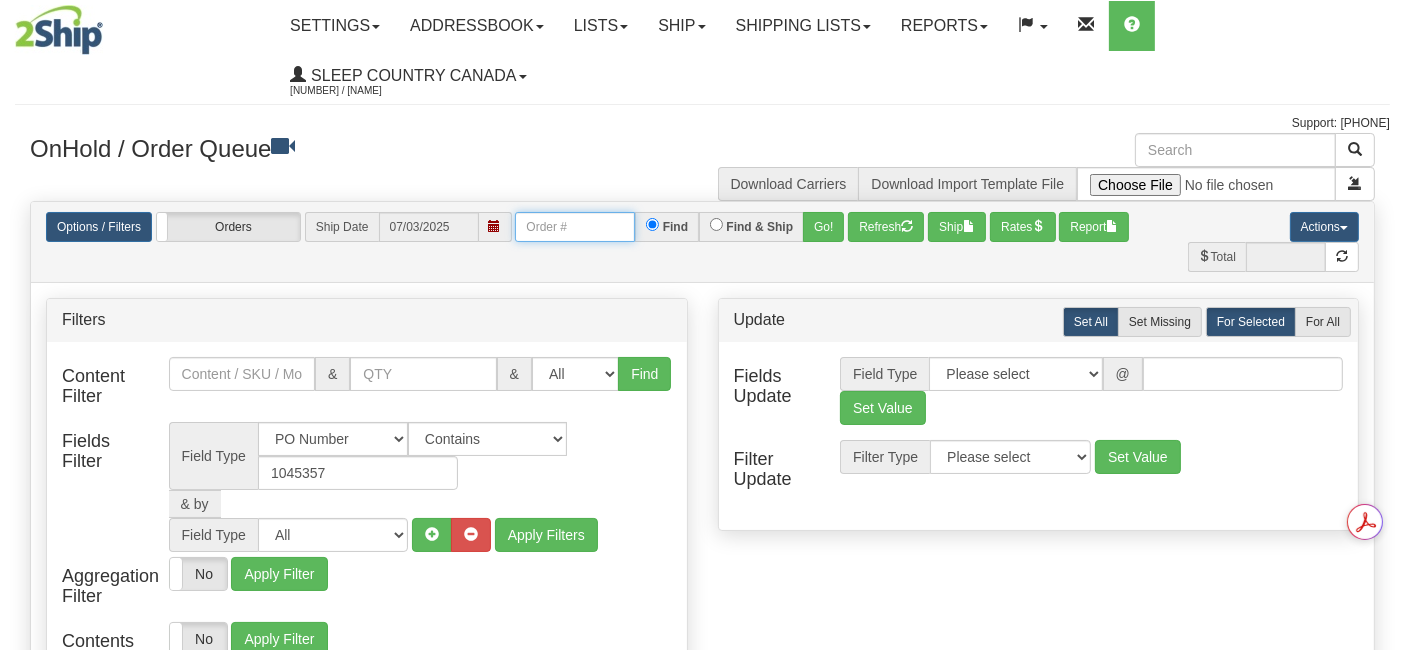 click at bounding box center (575, 227) 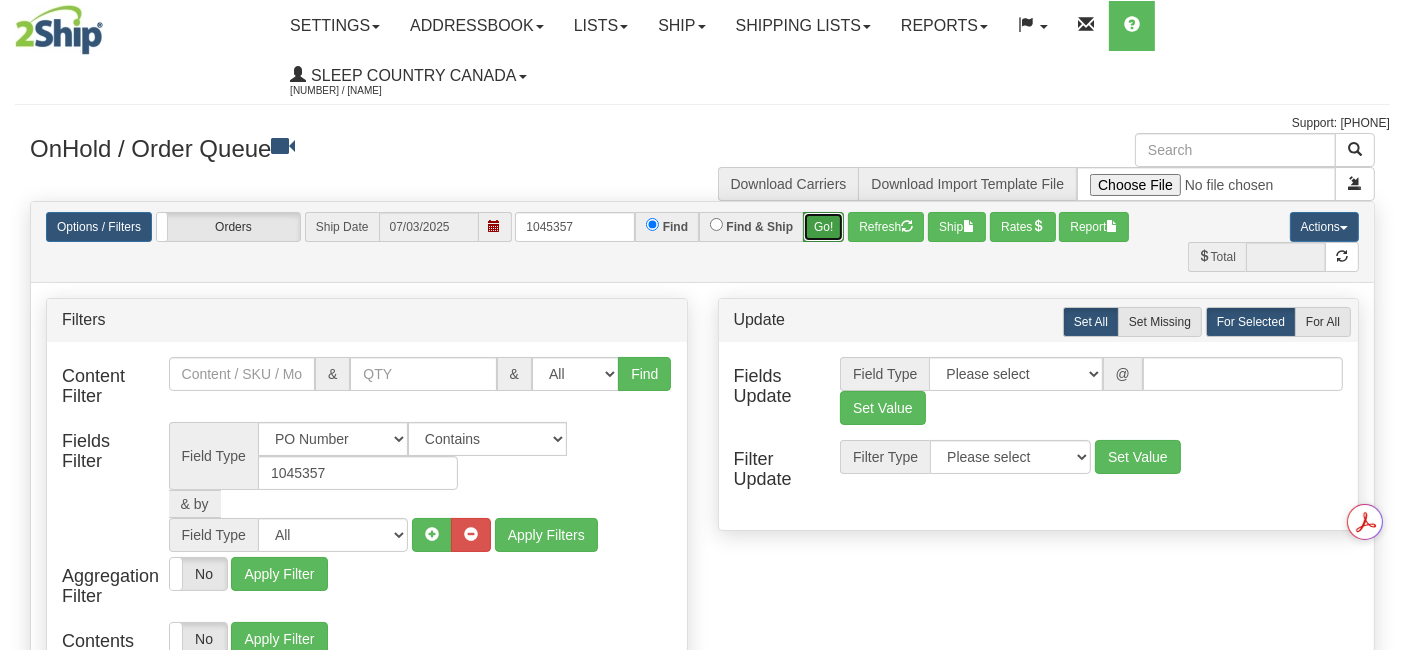 click on "Go!" at bounding box center [823, 227] 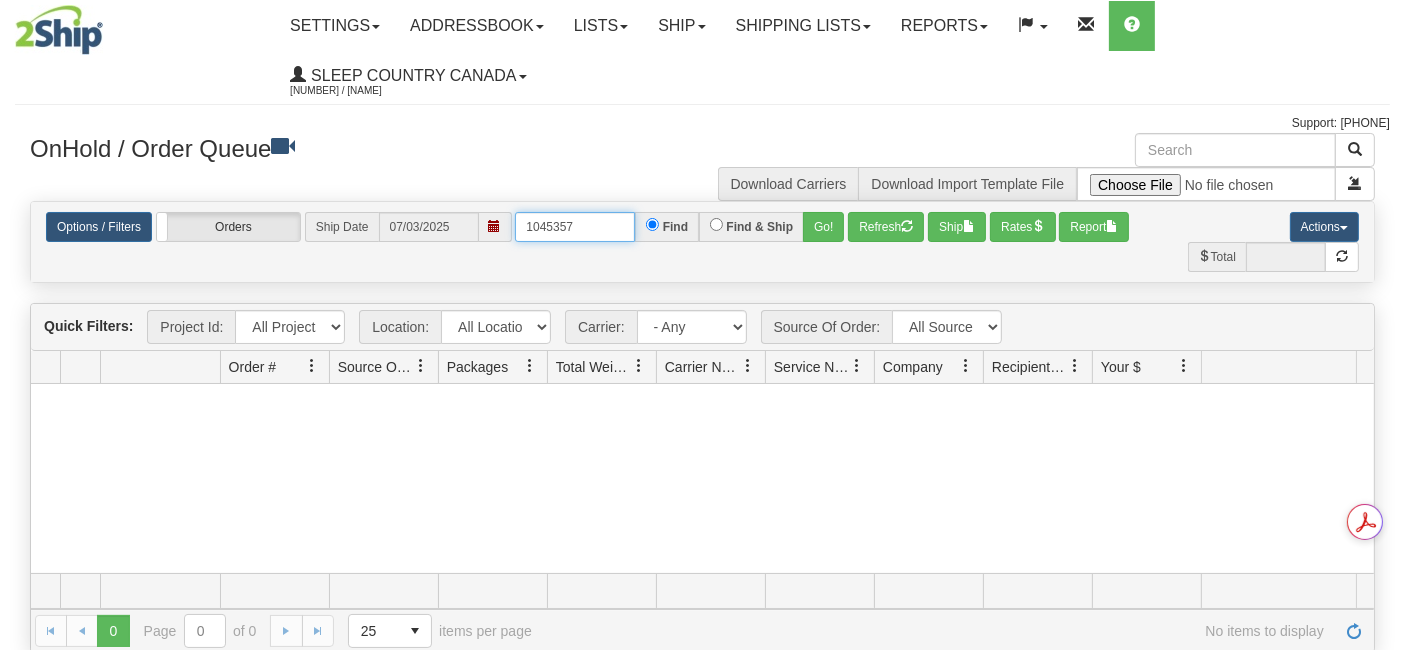 drag, startPoint x: 590, startPoint y: 221, endPoint x: 471, endPoint y: 227, distance: 119.15116 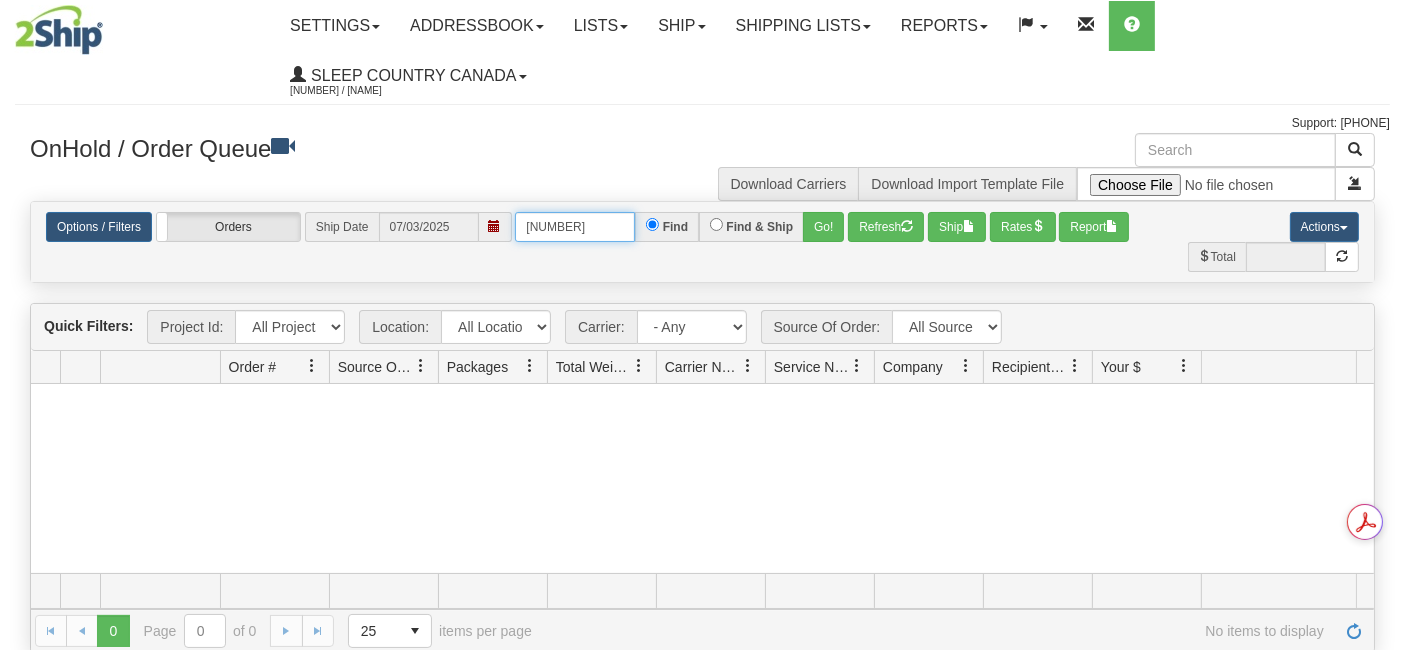 type on "[NUMBER]" 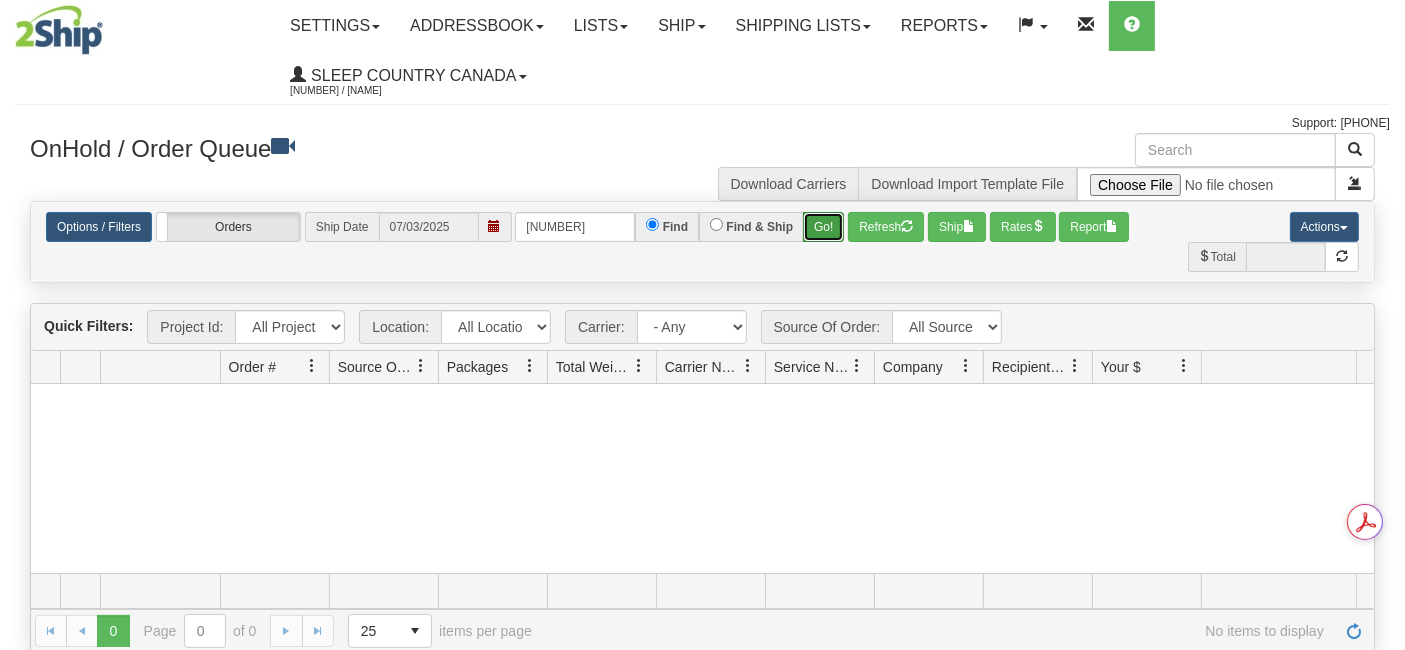 click on "Go!" at bounding box center [823, 227] 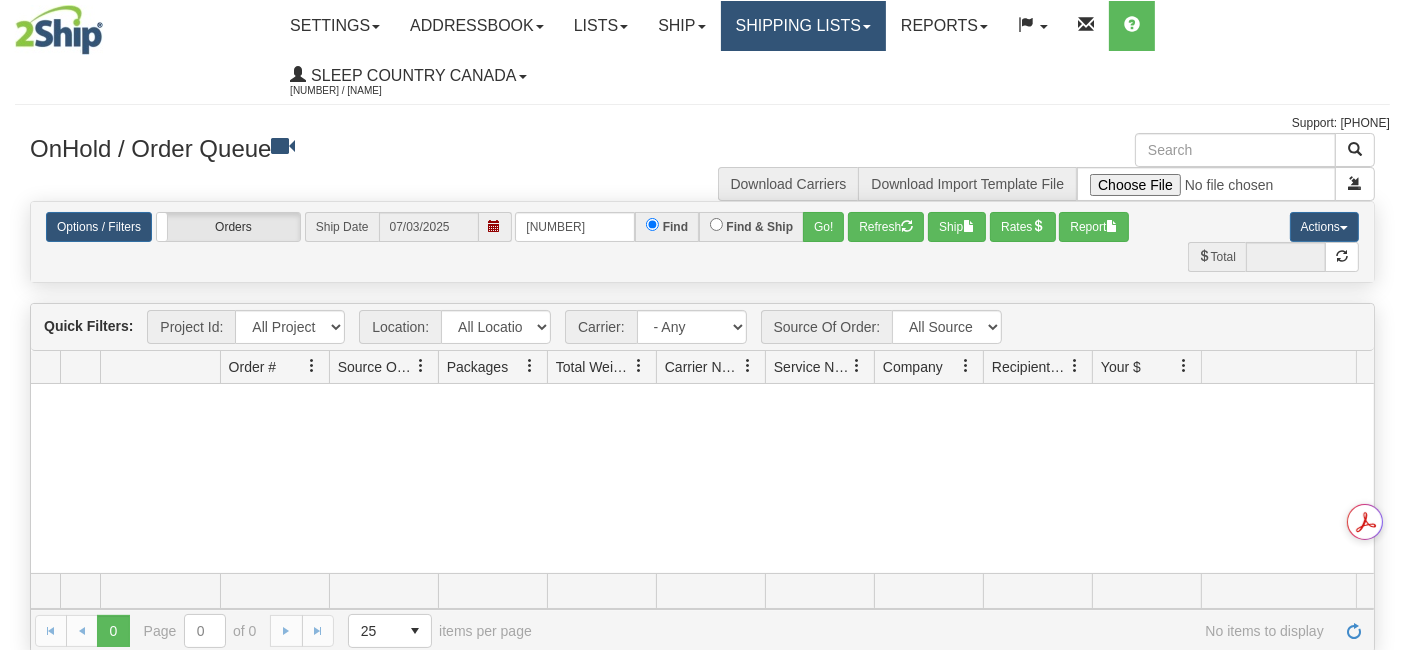 click on "Shipping lists" at bounding box center [335, 26] 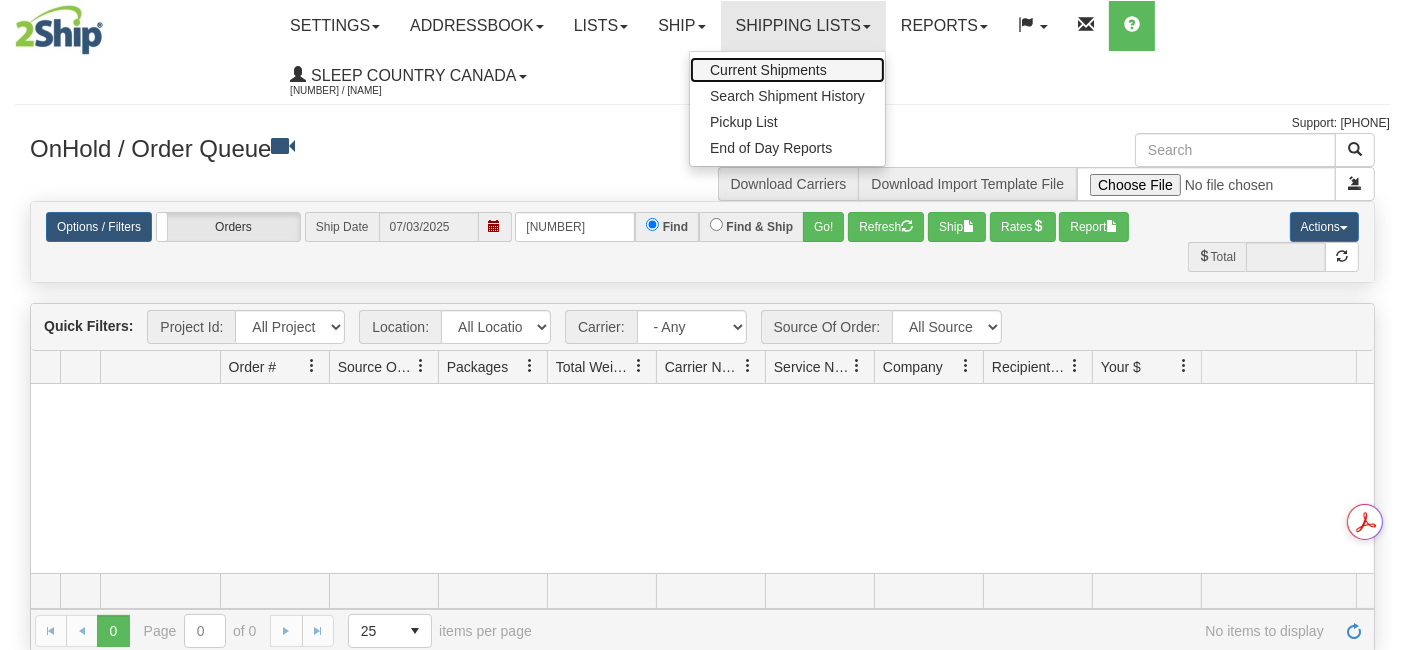 click on "Current Shipments" at bounding box center (768, 70) 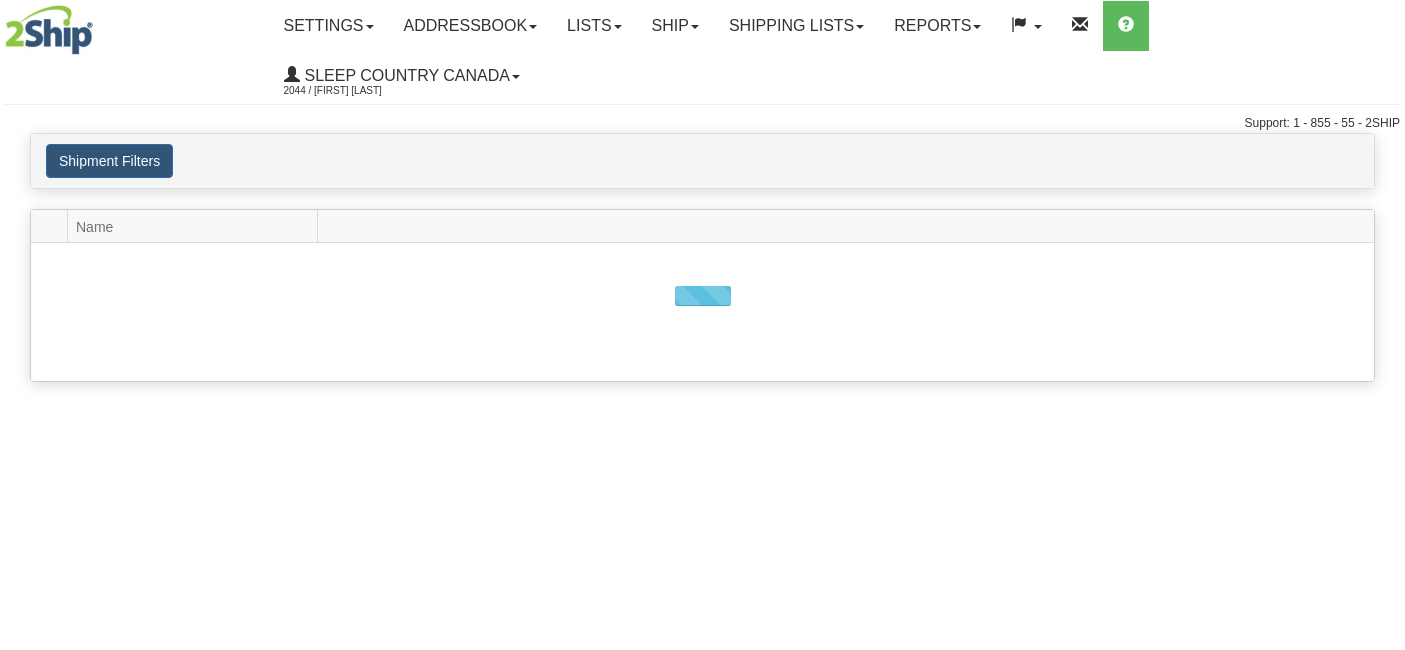 scroll, scrollTop: 0, scrollLeft: 0, axis: both 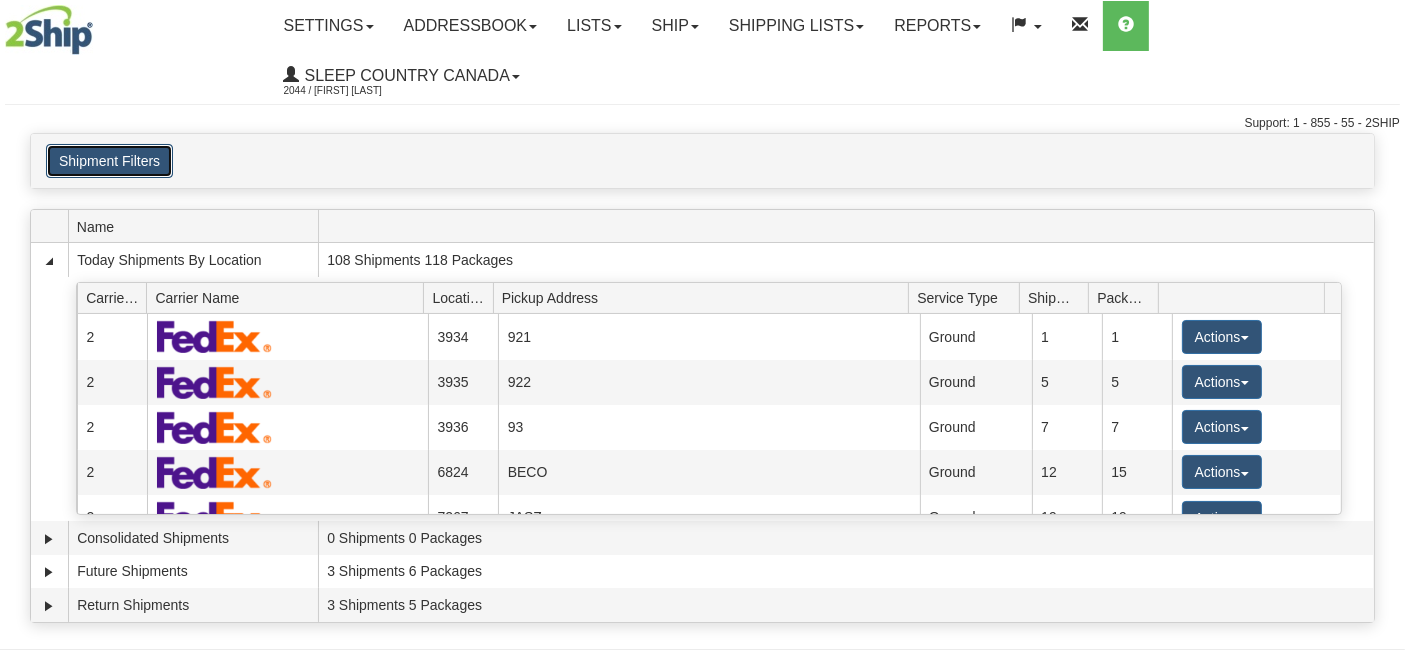 click on "Shipment Filters" at bounding box center [109, 161] 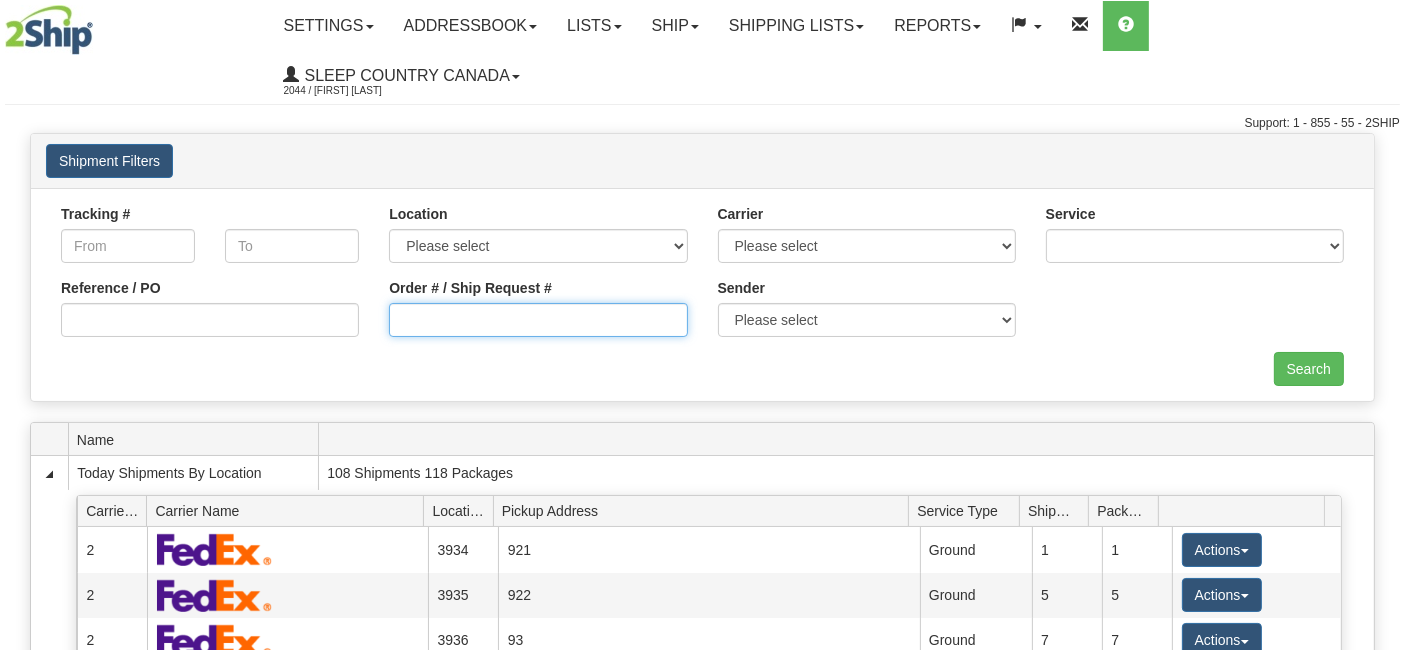 click on "Order # / Ship Request #" at bounding box center [538, 320] 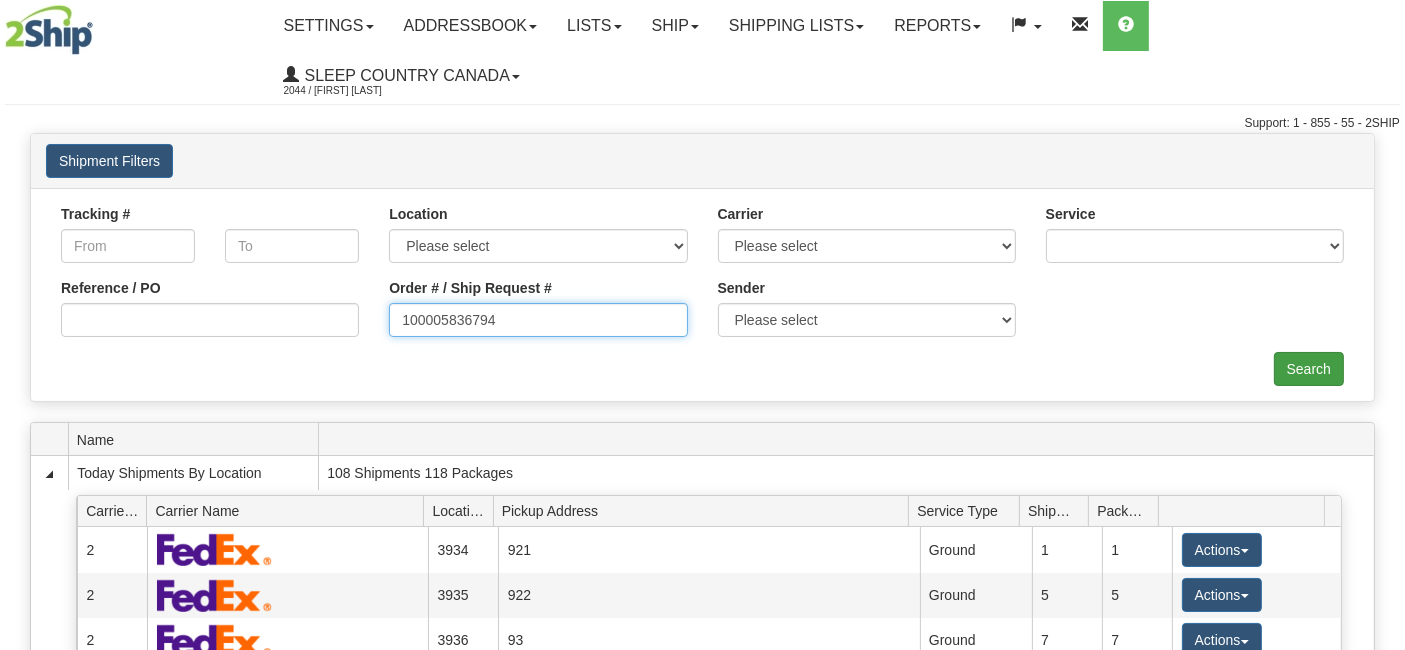 type on "[NUMBER]" 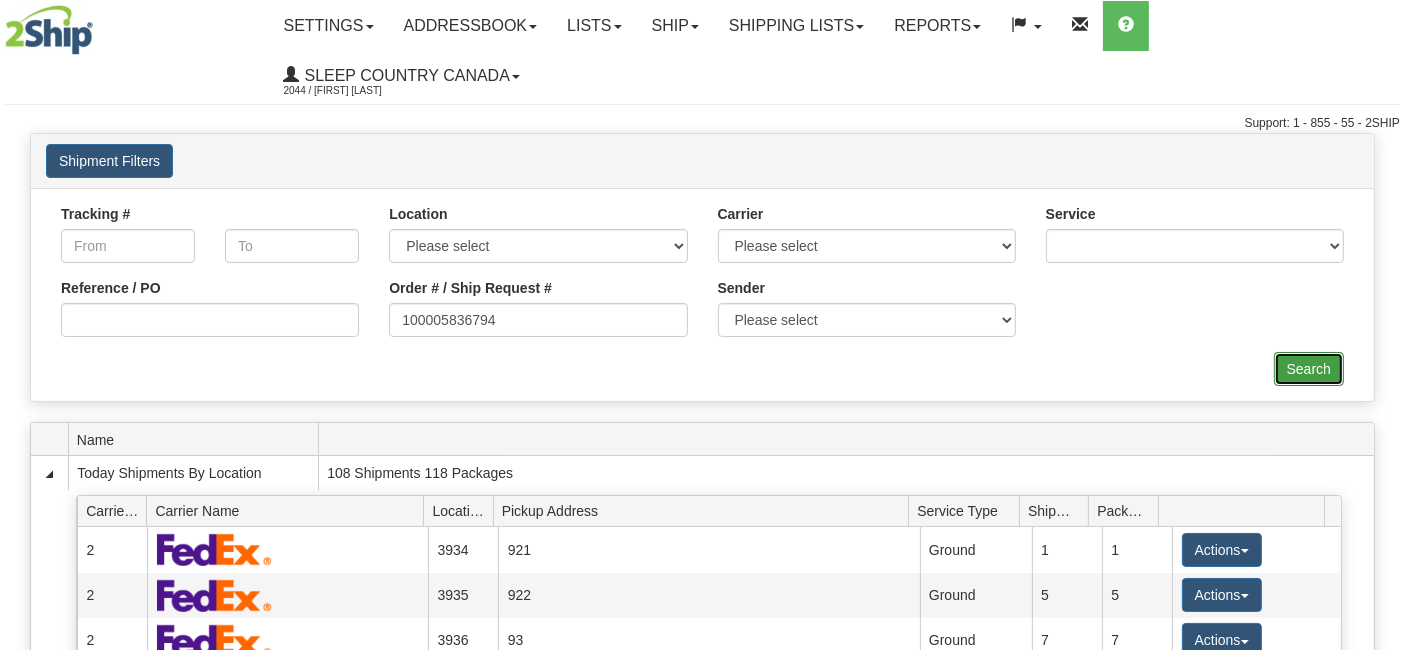 click on "Search" at bounding box center (1309, 369) 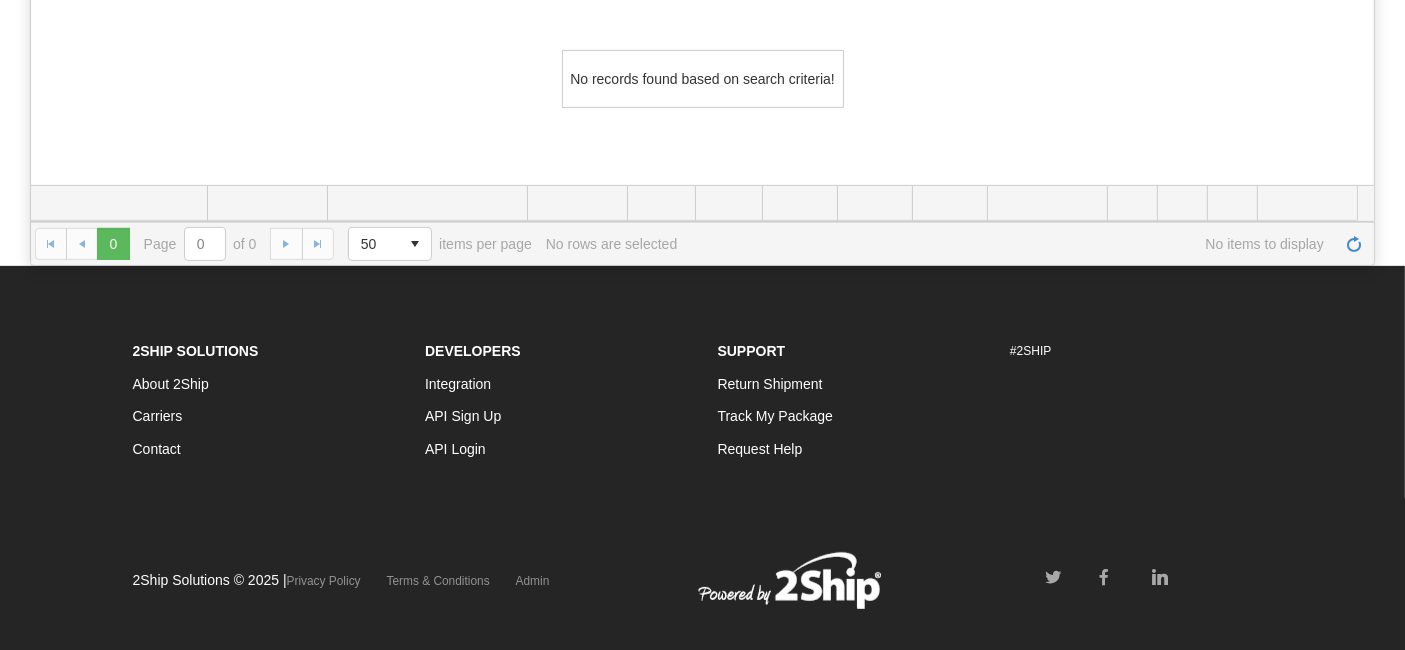scroll, scrollTop: 777, scrollLeft: 0, axis: vertical 